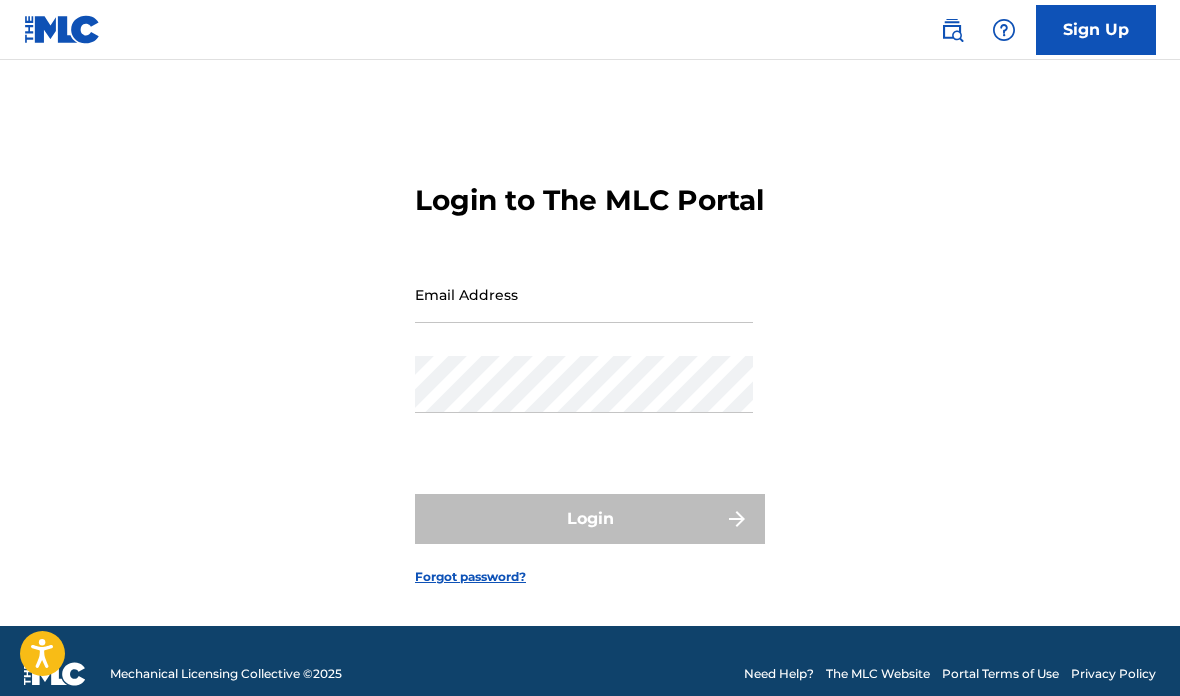 scroll, scrollTop: 0, scrollLeft: 0, axis: both 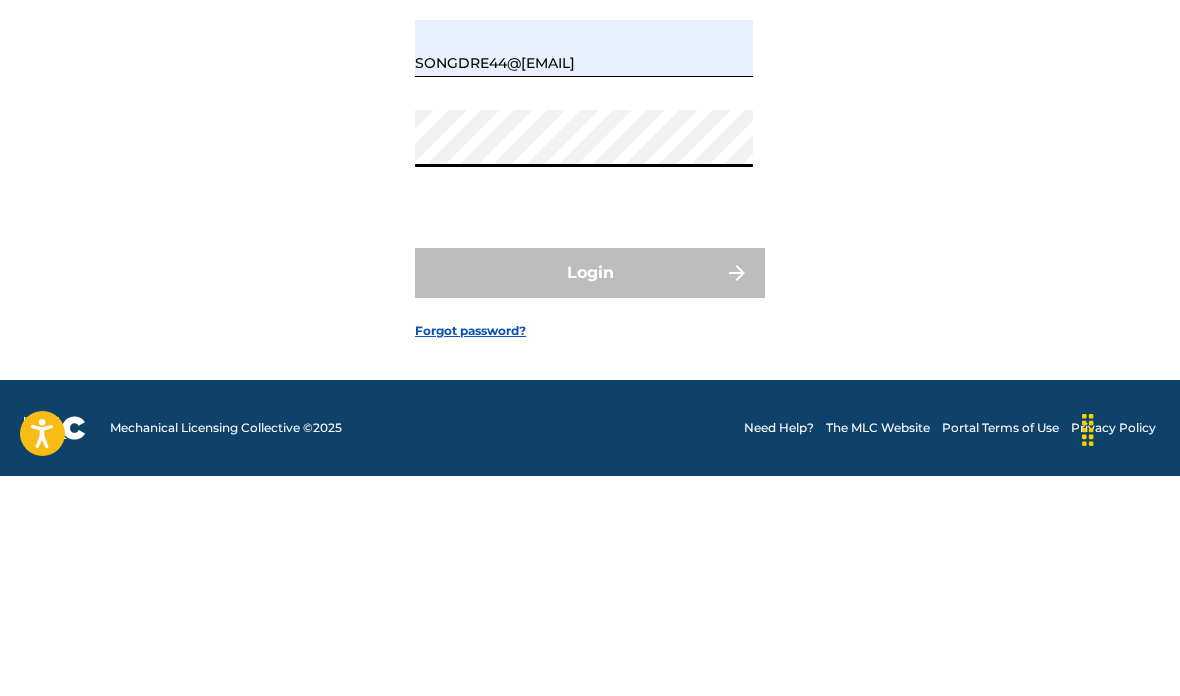 click on "SONGDRE44@[EMAIL]" at bounding box center [584, 268] 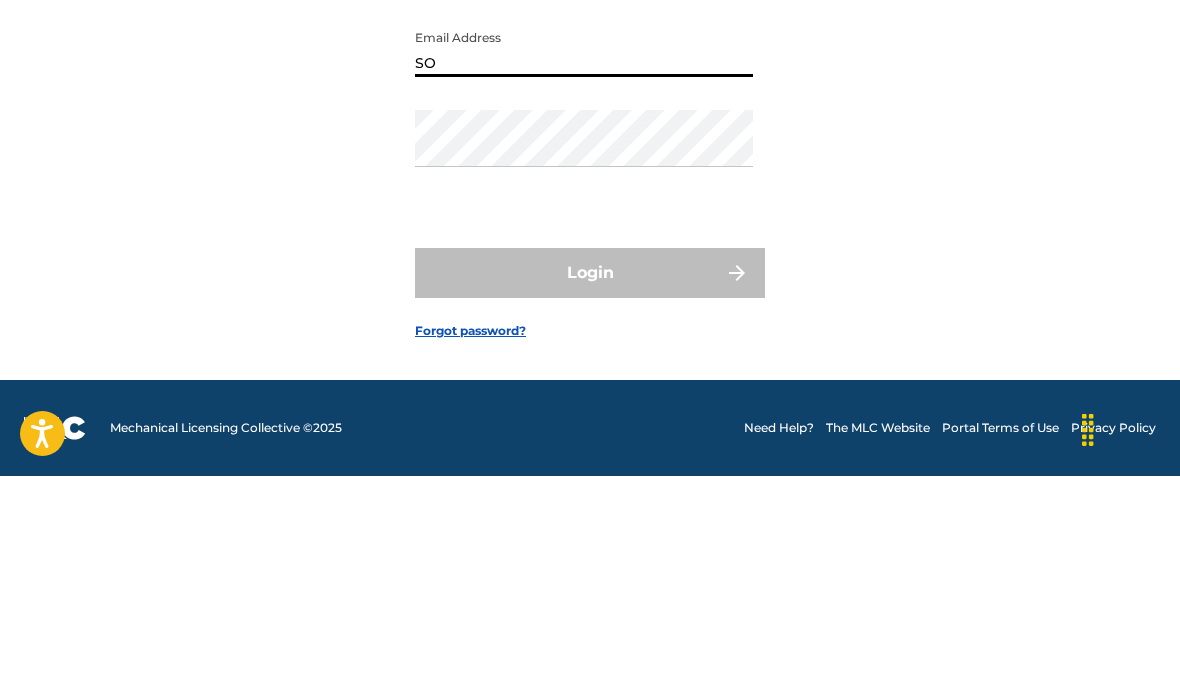 type on "S" 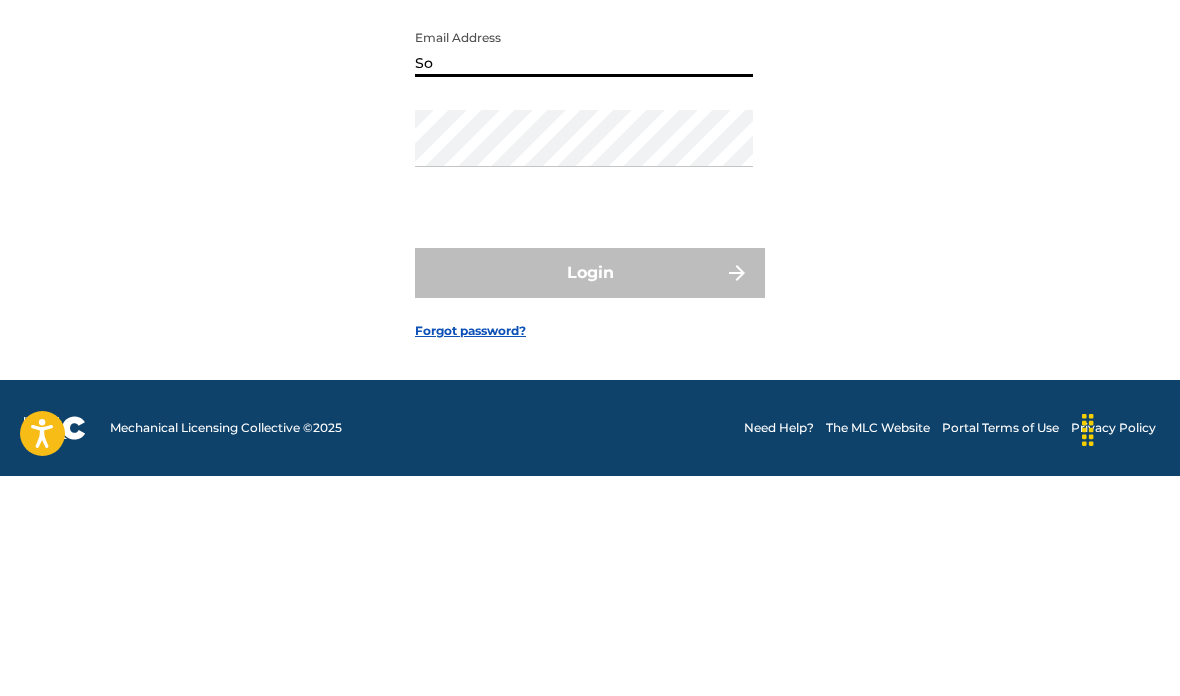 type on "S" 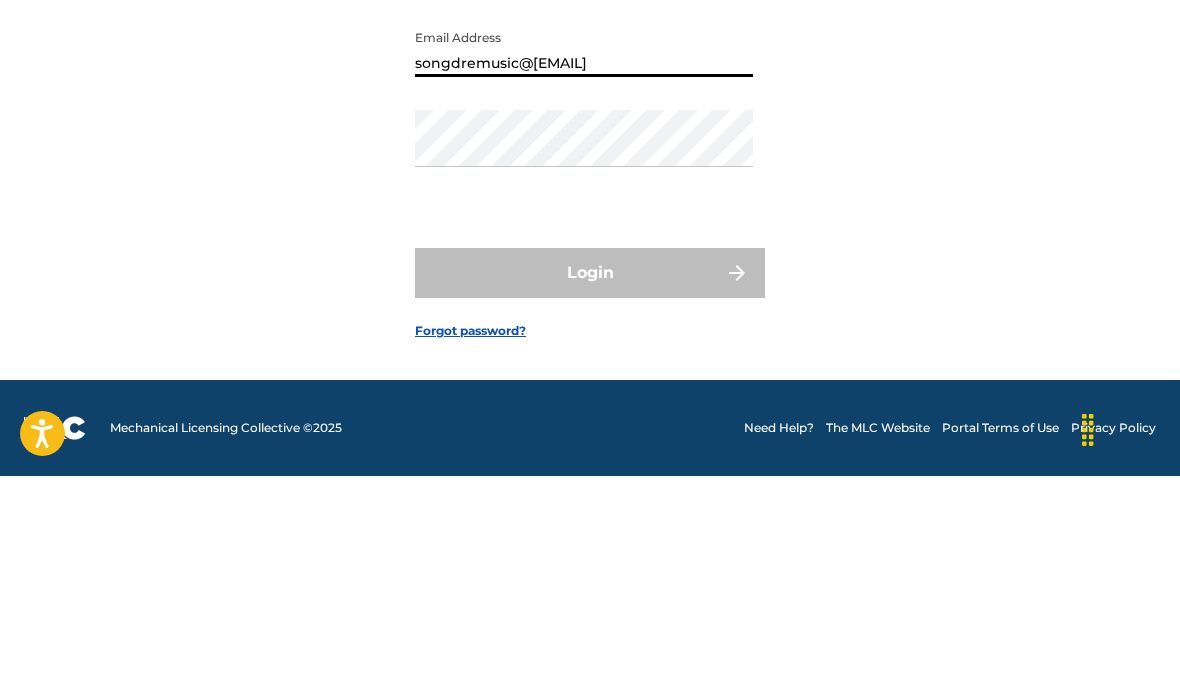 type on "songdre44@[EMAIL]" 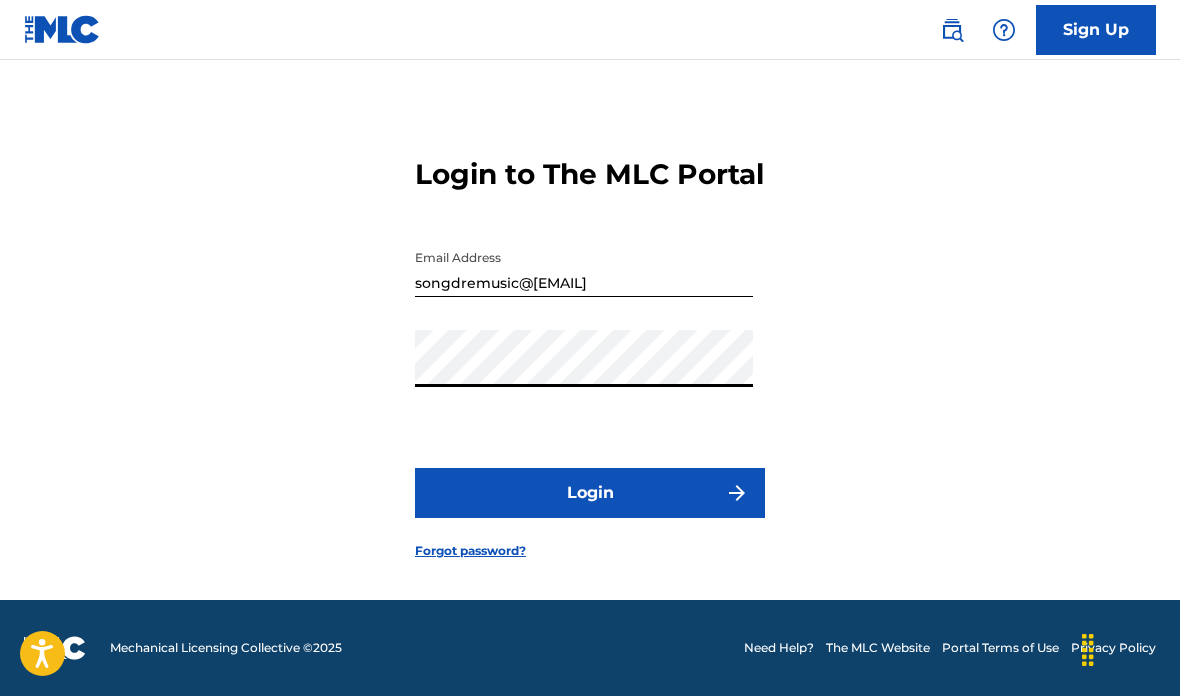 click on "Login" at bounding box center (590, 493) 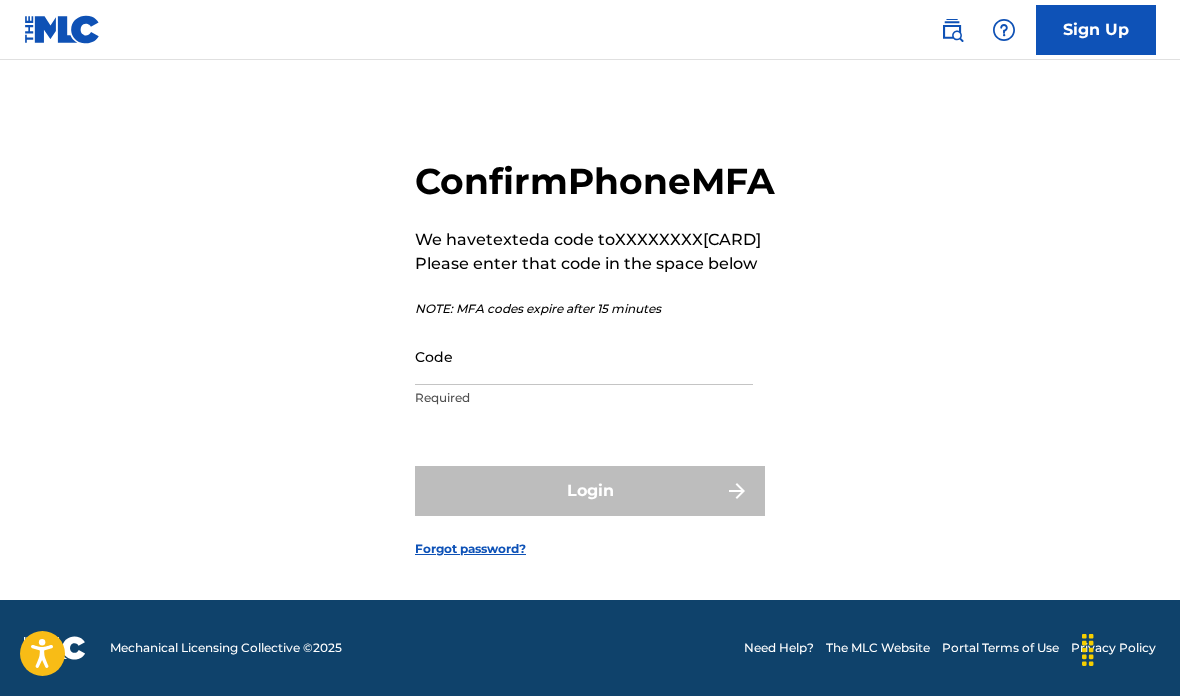 click on "The MLC Website" at bounding box center (878, 648) 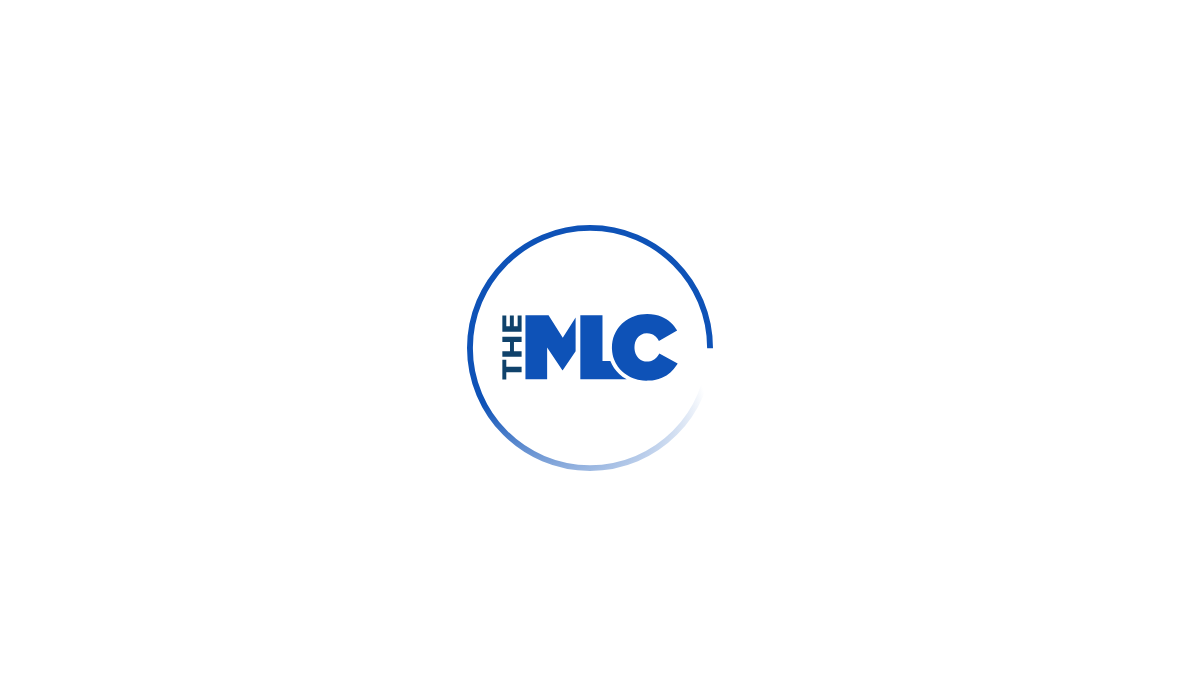 scroll, scrollTop: 0, scrollLeft: 0, axis: both 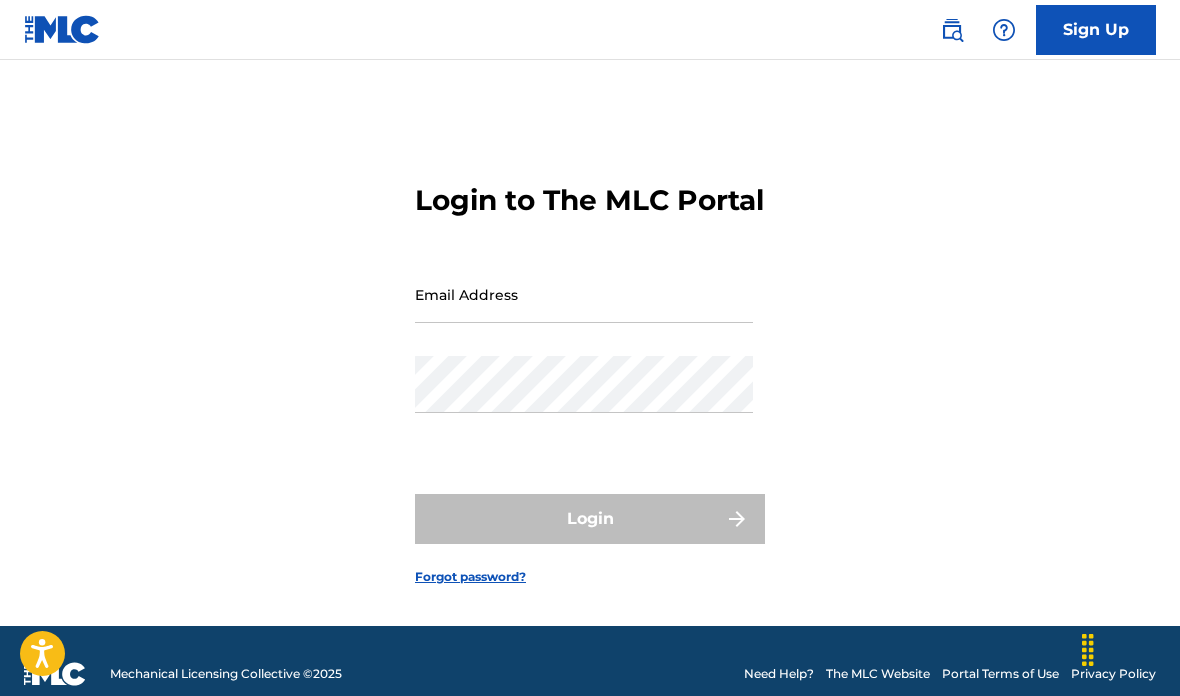 click on "Email Address" at bounding box center (584, 294) 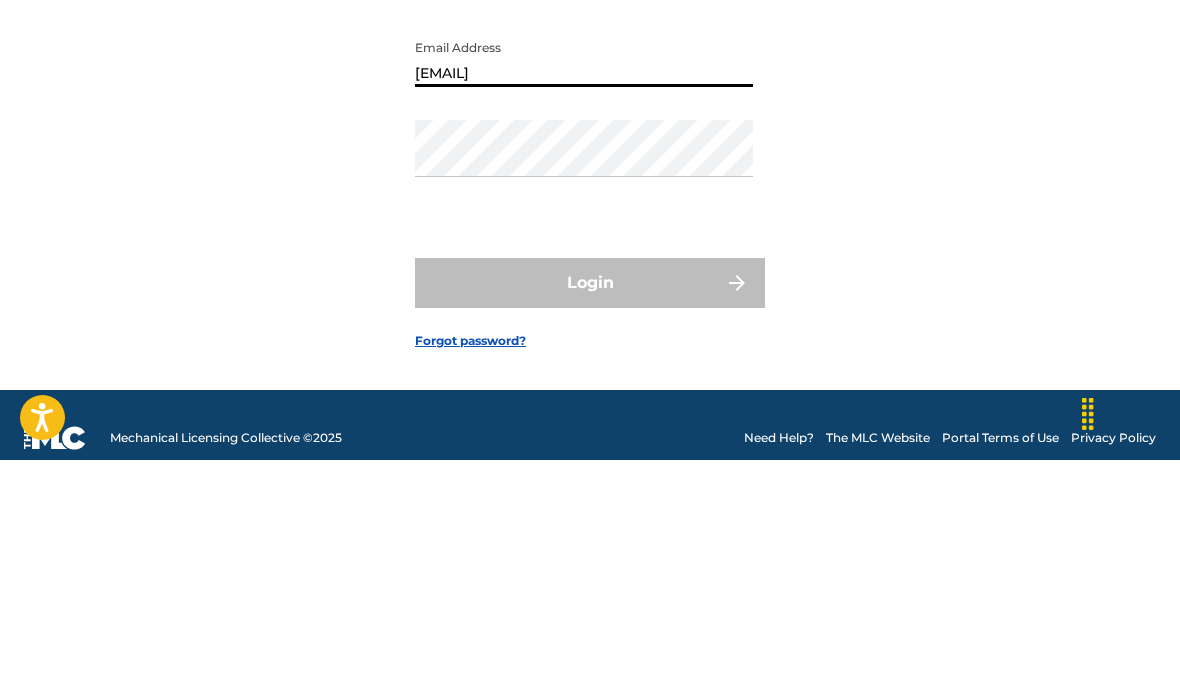 type on "[EMAIL]" 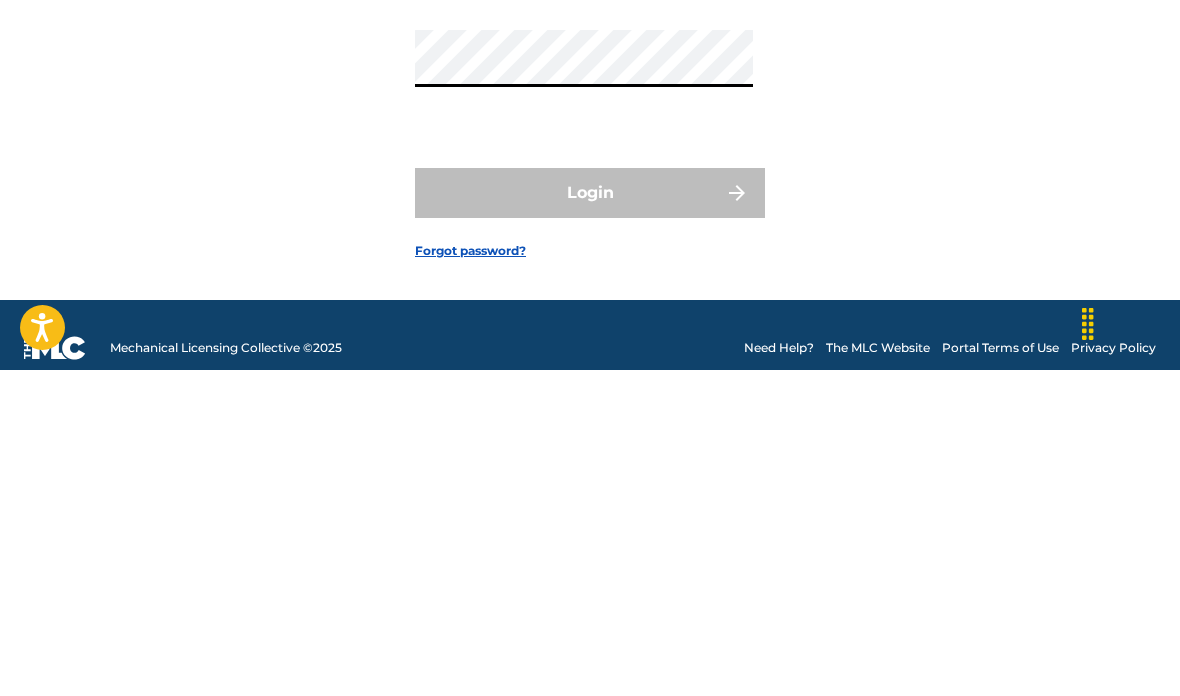 scroll, scrollTop: 106, scrollLeft: 0, axis: vertical 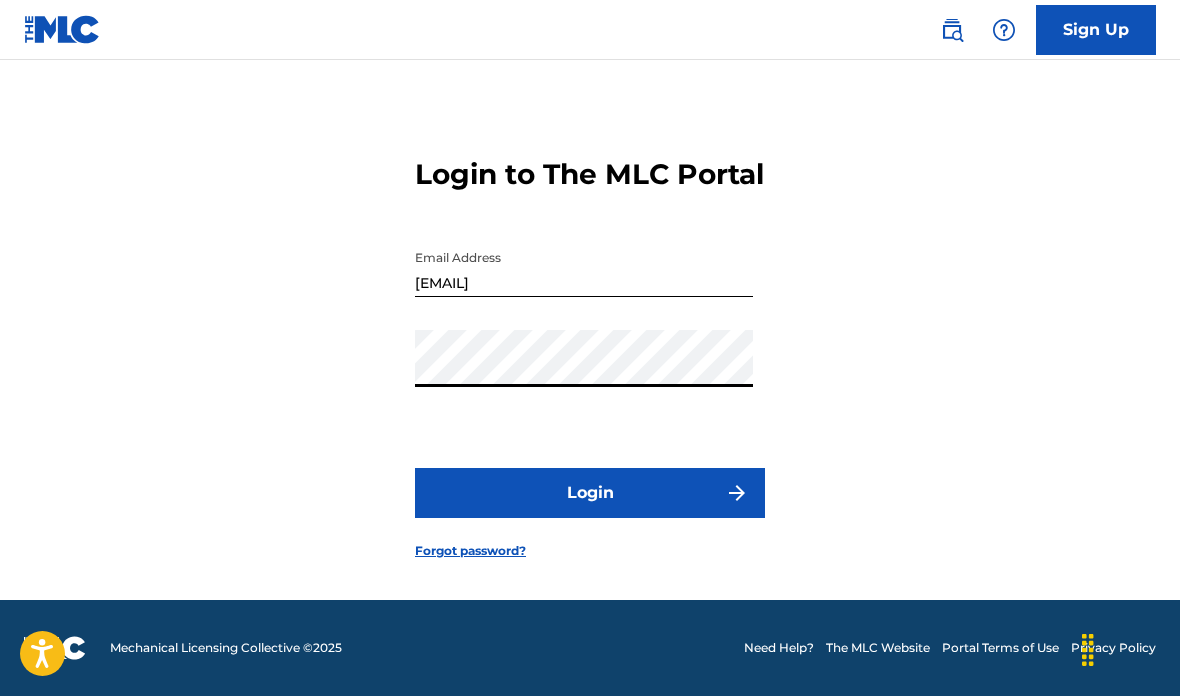 click at bounding box center [737, 493] 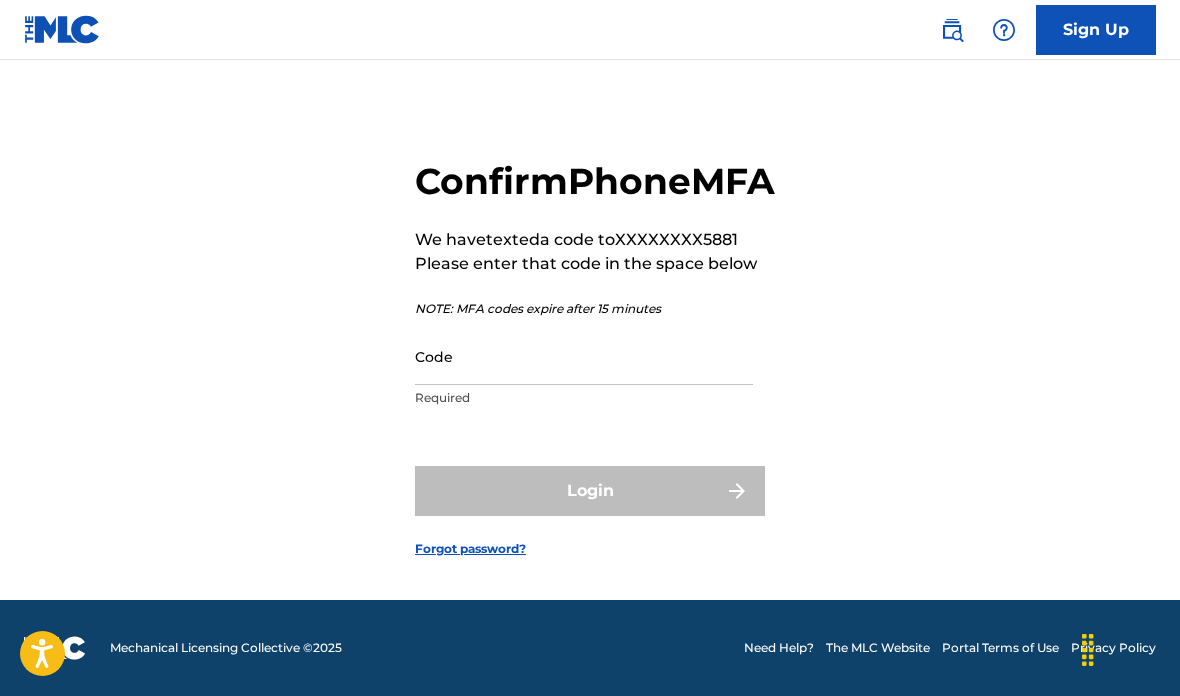 click on "Code" at bounding box center [584, 356] 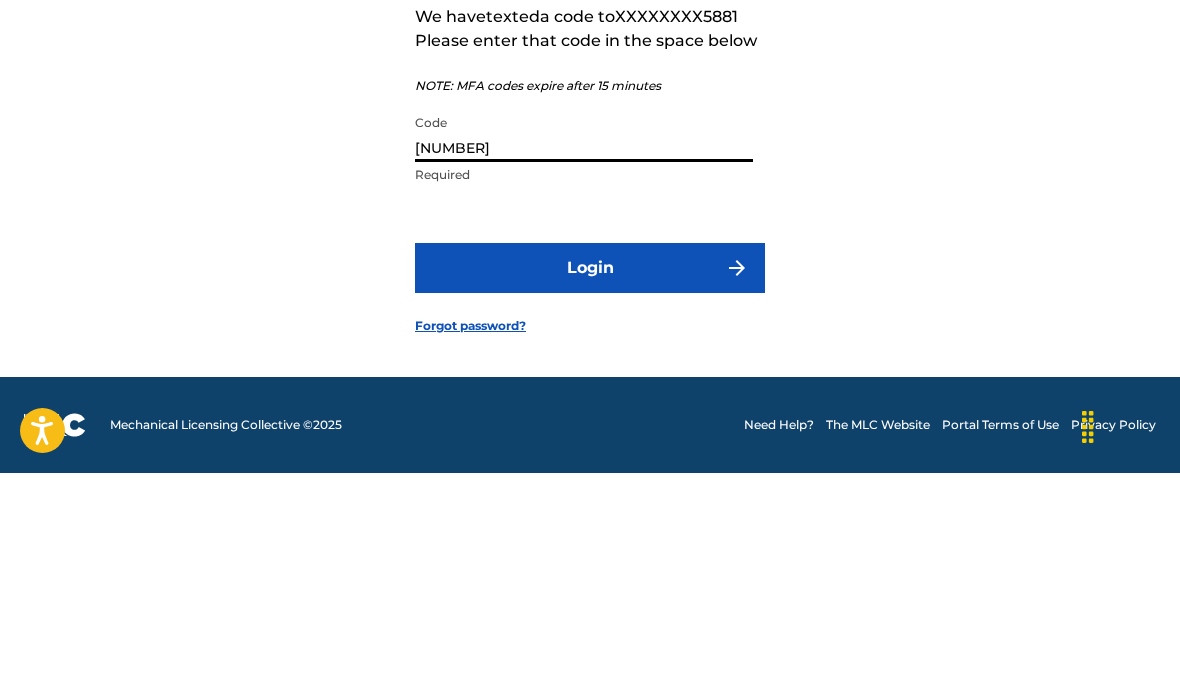 type on "648082" 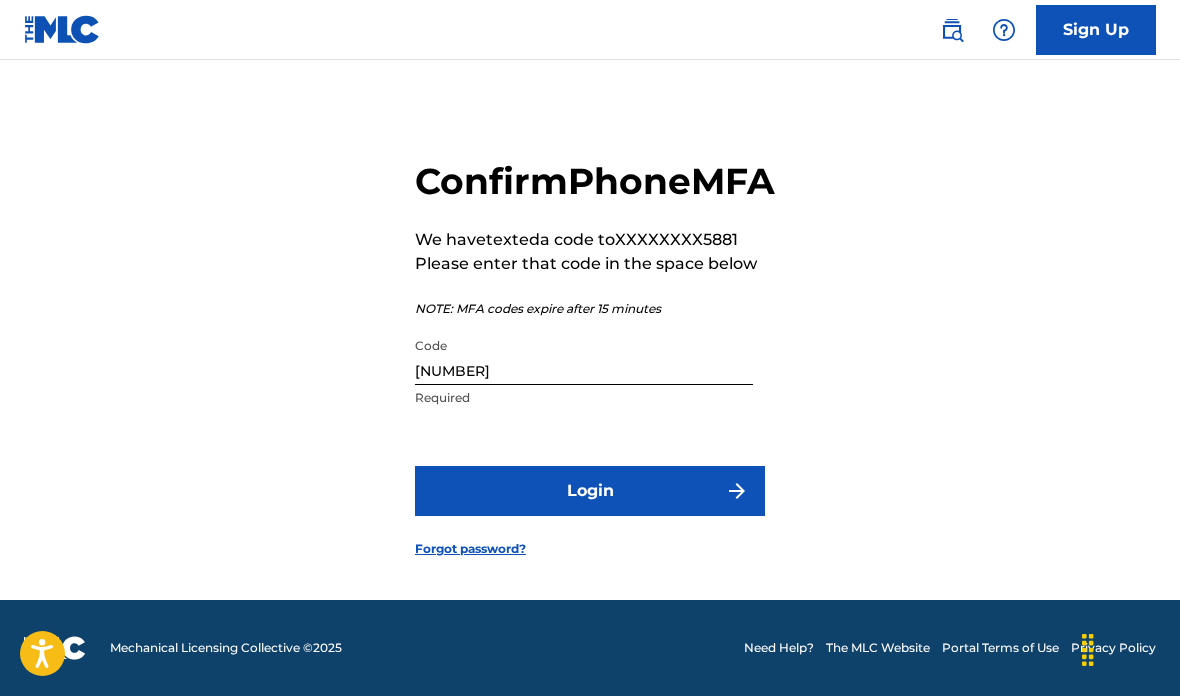 click on "Login" at bounding box center [590, 491] 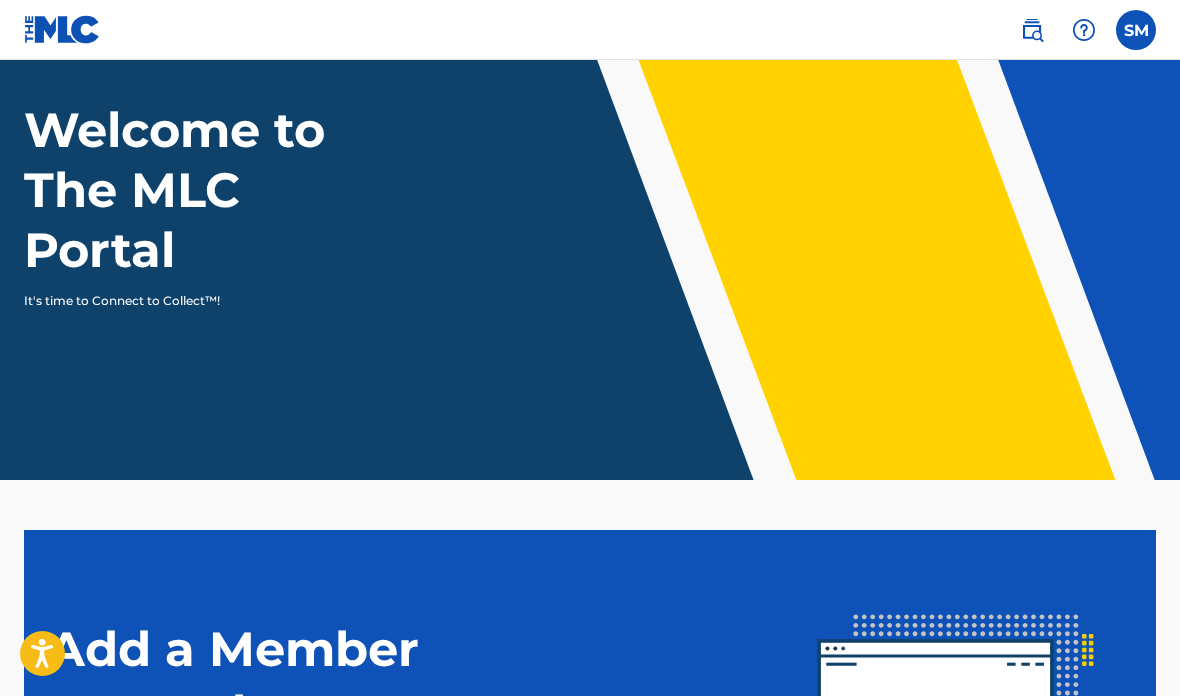 scroll, scrollTop: 80, scrollLeft: 0, axis: vertical 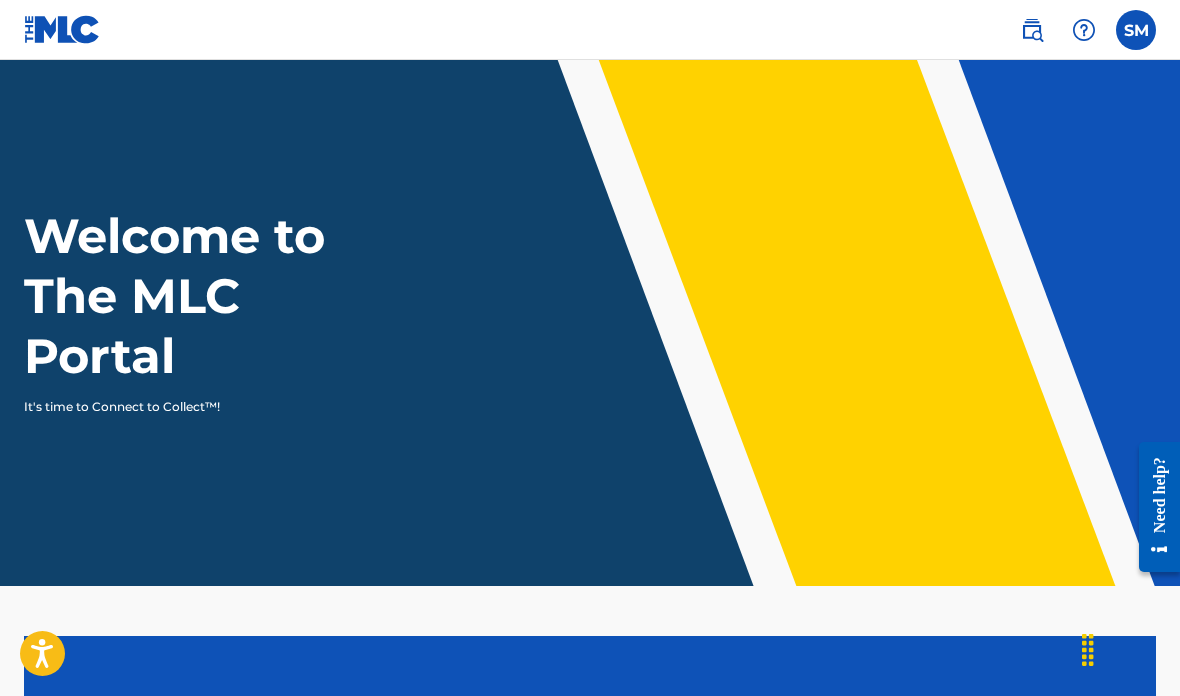 click at bounding box center [1136, 30] 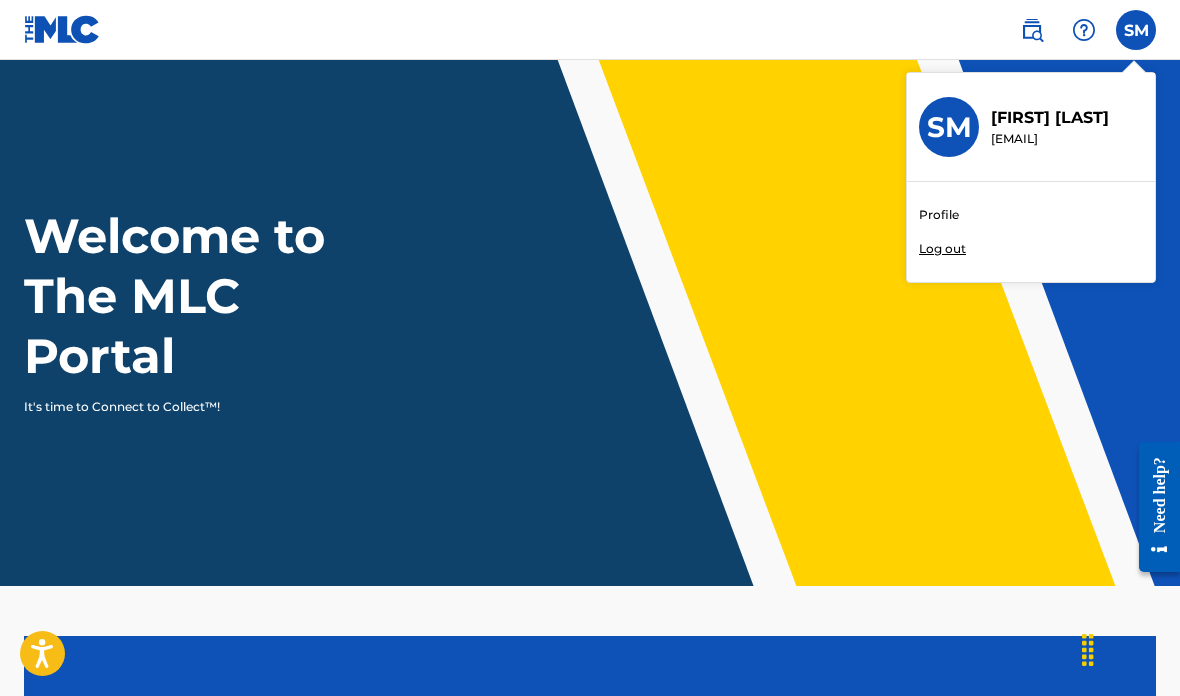 click on "Welcome to The MLC Portal It's time to Connect to Collect™!" at bounding box center [590, 323] 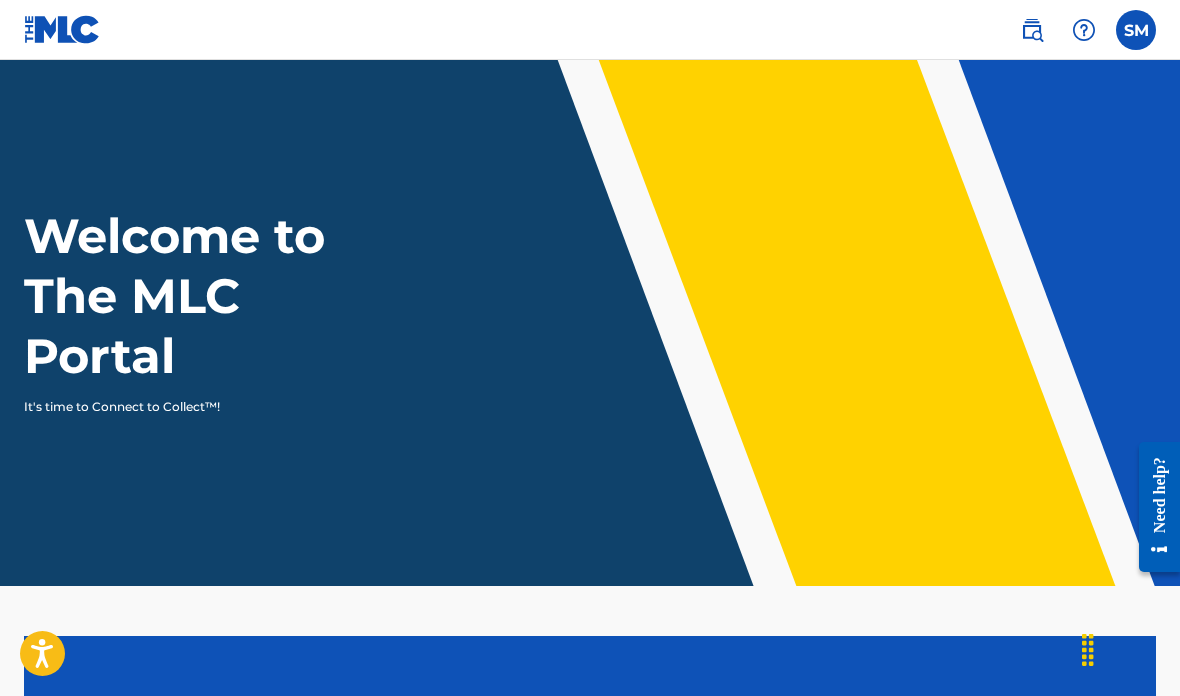 click at bounding box center [1136, 30] 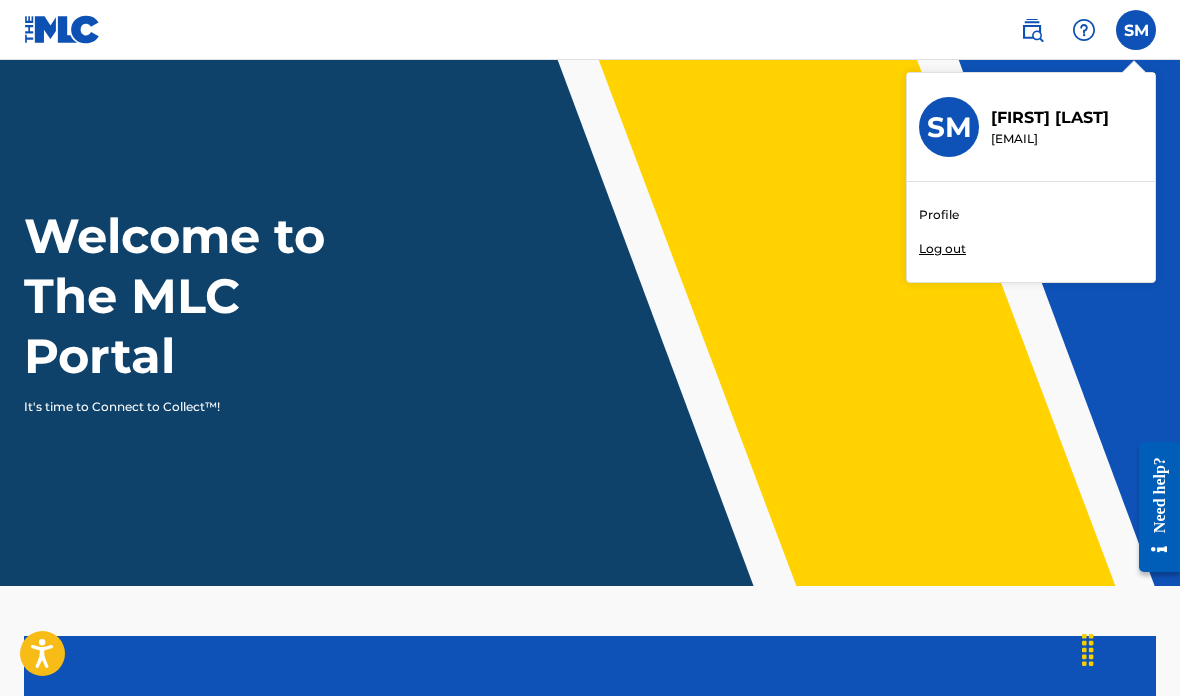 click at bounding box center (1032, 30) 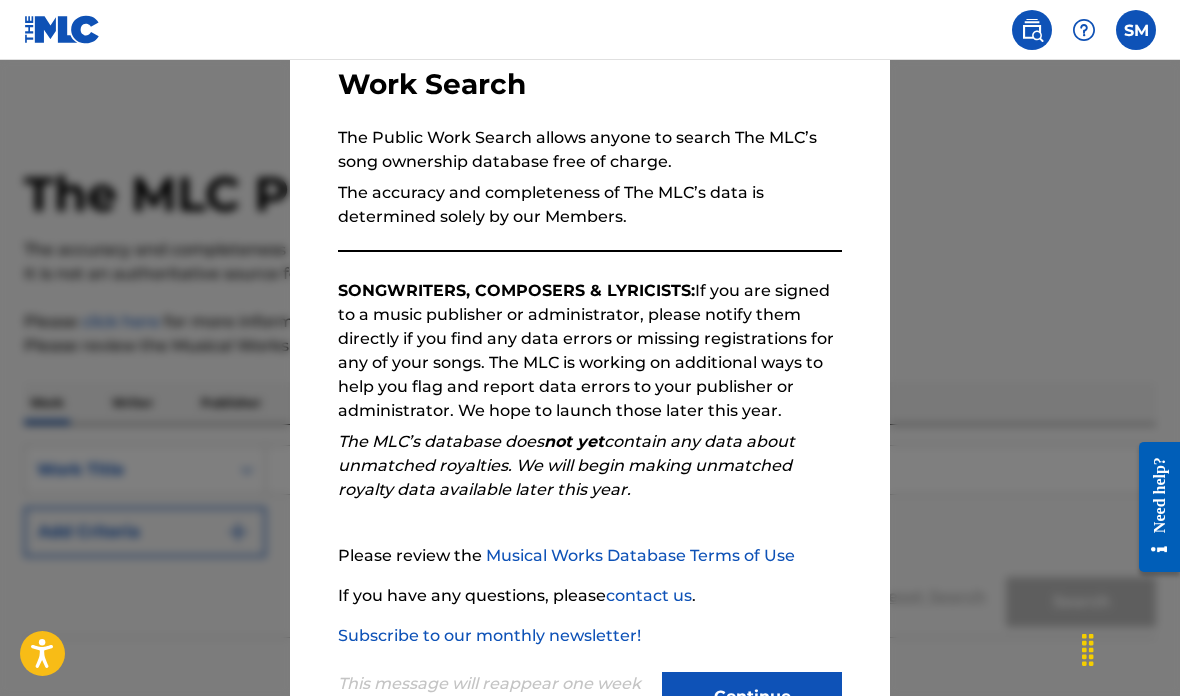 scroll, scrollTop: 139, scrollLeft: 0, axis: vertical 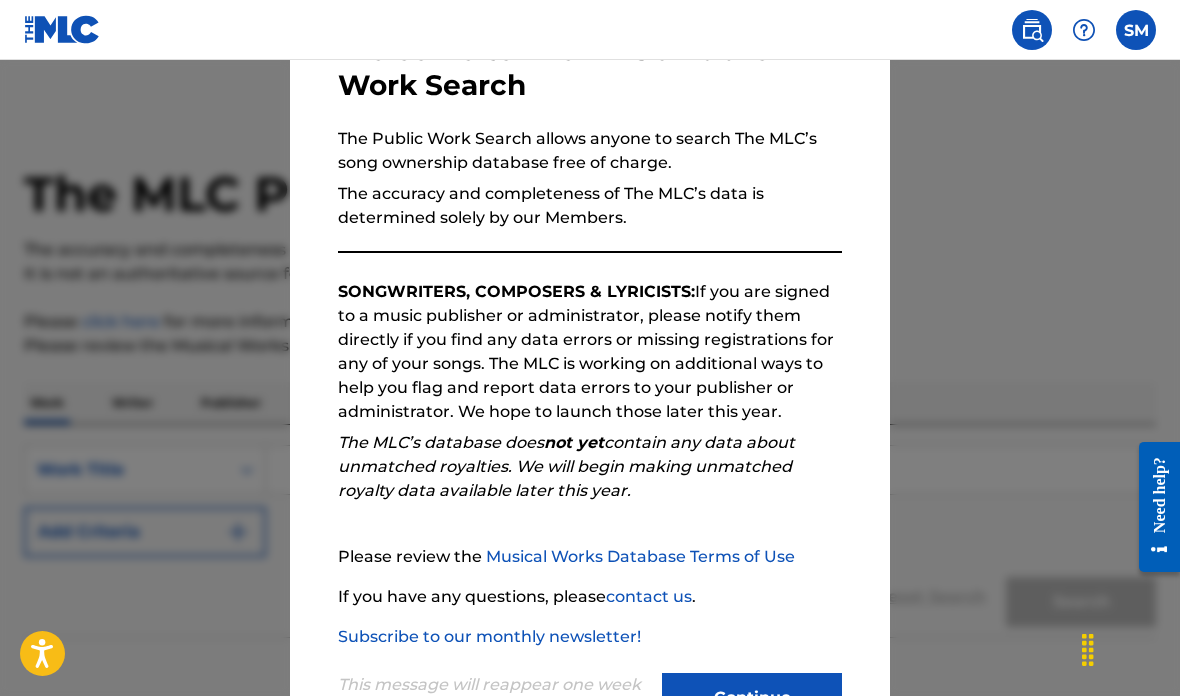 click on "Continue" at bounding box center (752, 698) 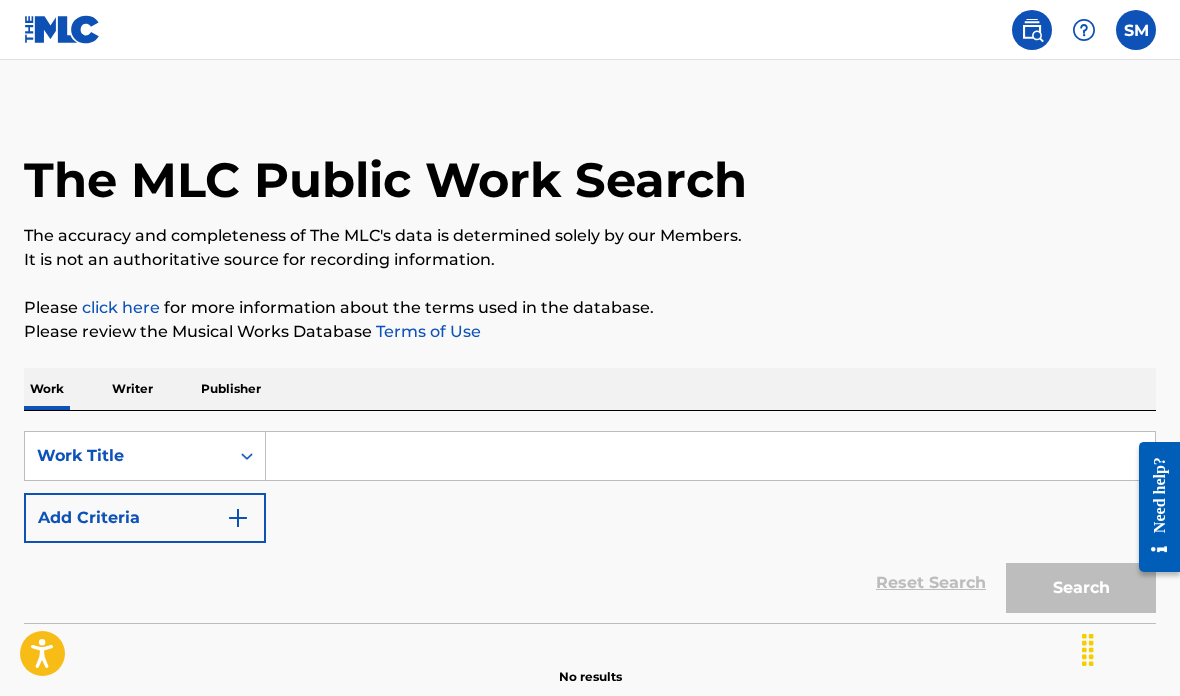 scroll, scrollTop: 0, scrollLeft: 0, axis: both 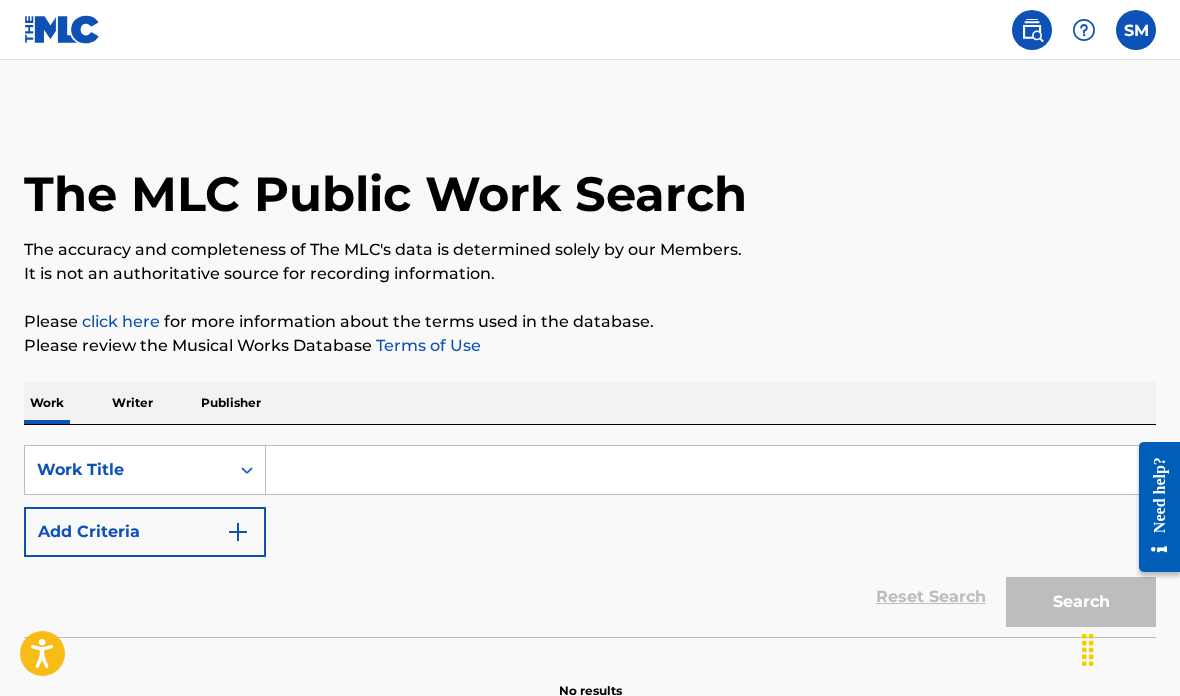 click on "Writer" at bounding box center [132, 403] 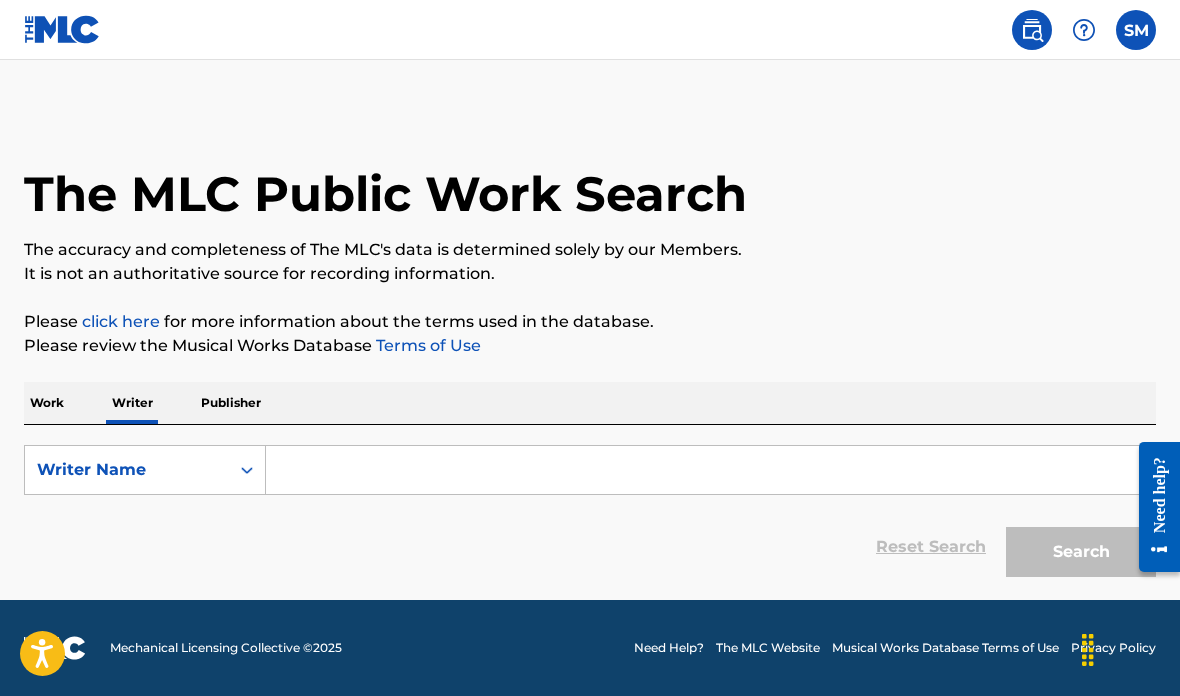 click at bounding box center [247, 470] 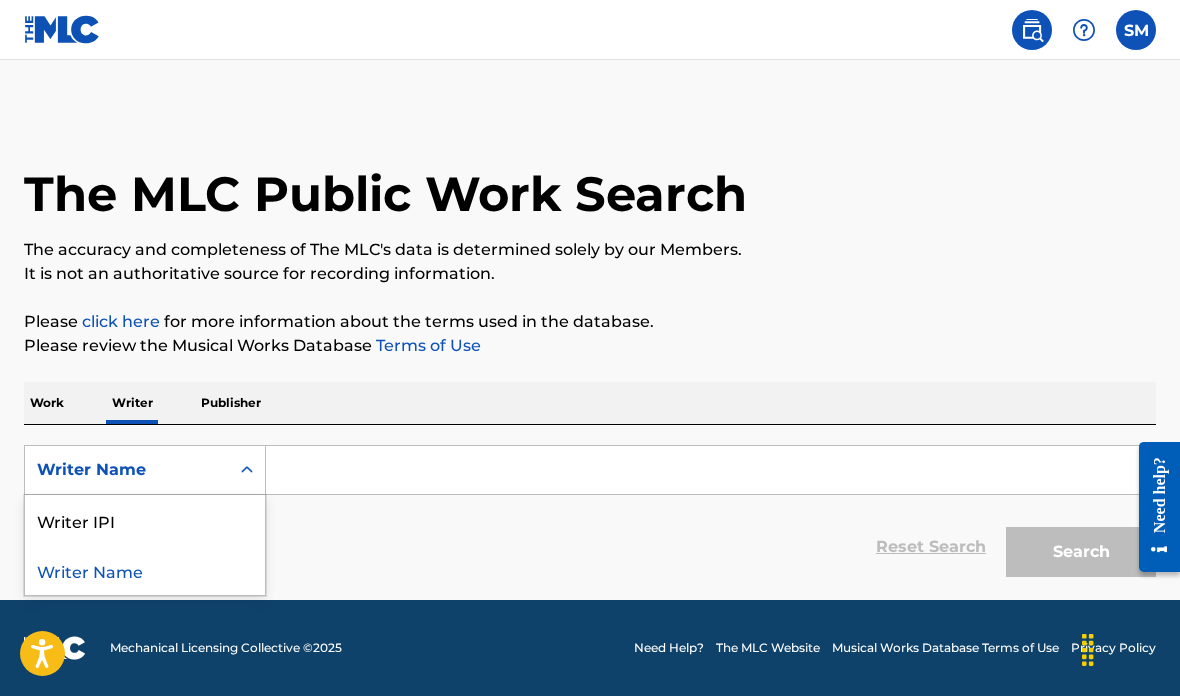click on "Work" at bounding box center (47, 403) 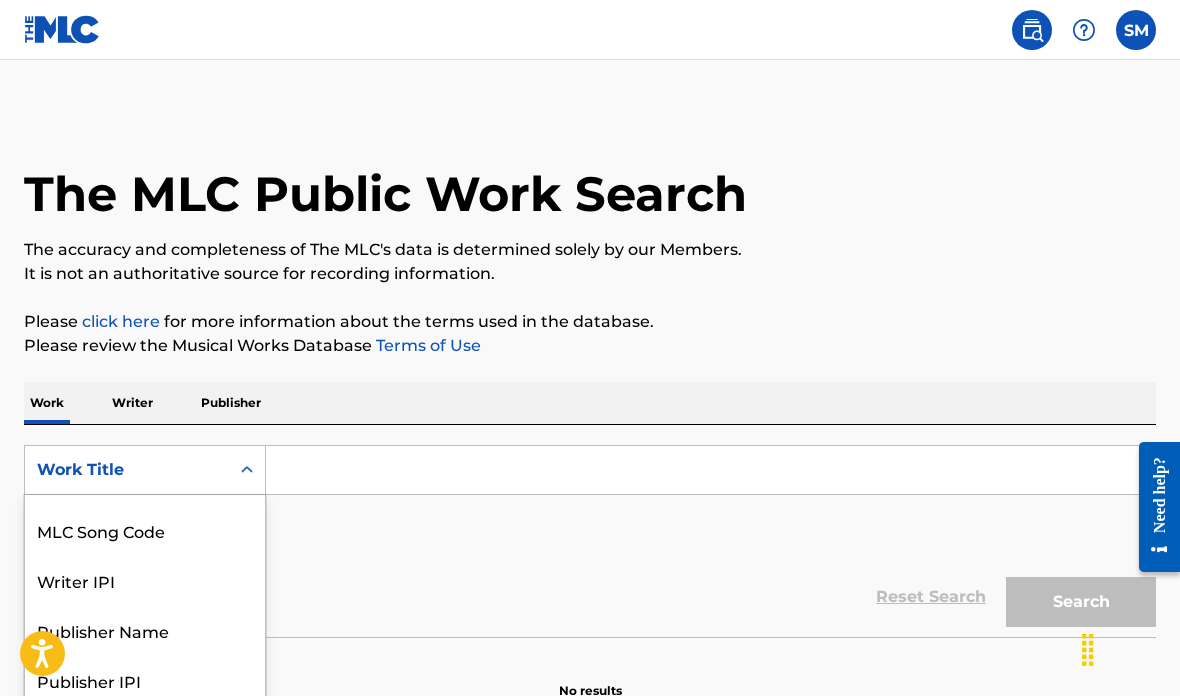 scroll, scrollTop: 84, scrollLeft: 0, axis: vertical 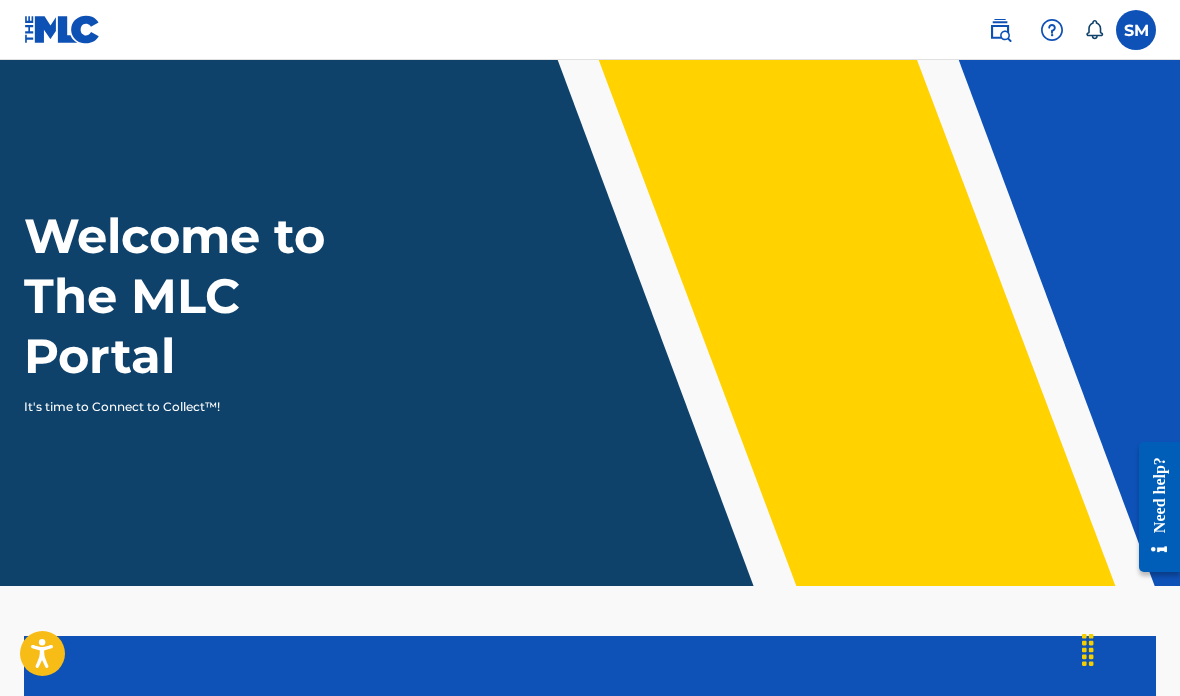 click at bounding box center [1136, 30] 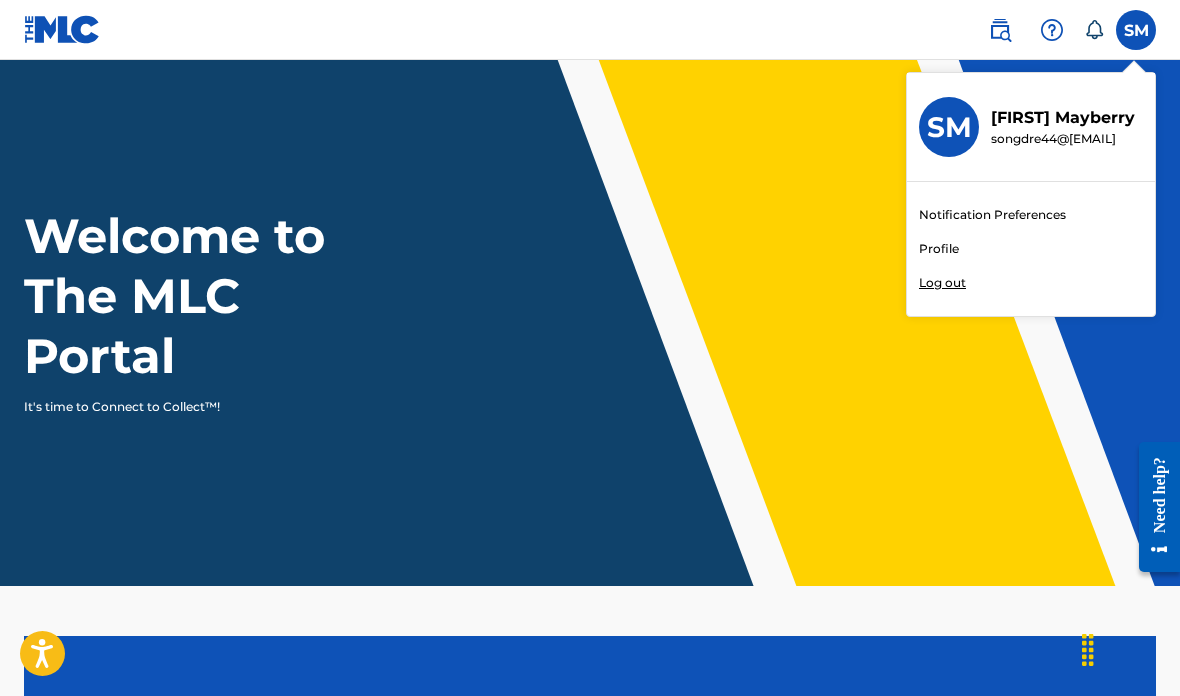 click on "Notification Preferences" at bounding box center (992, 215) 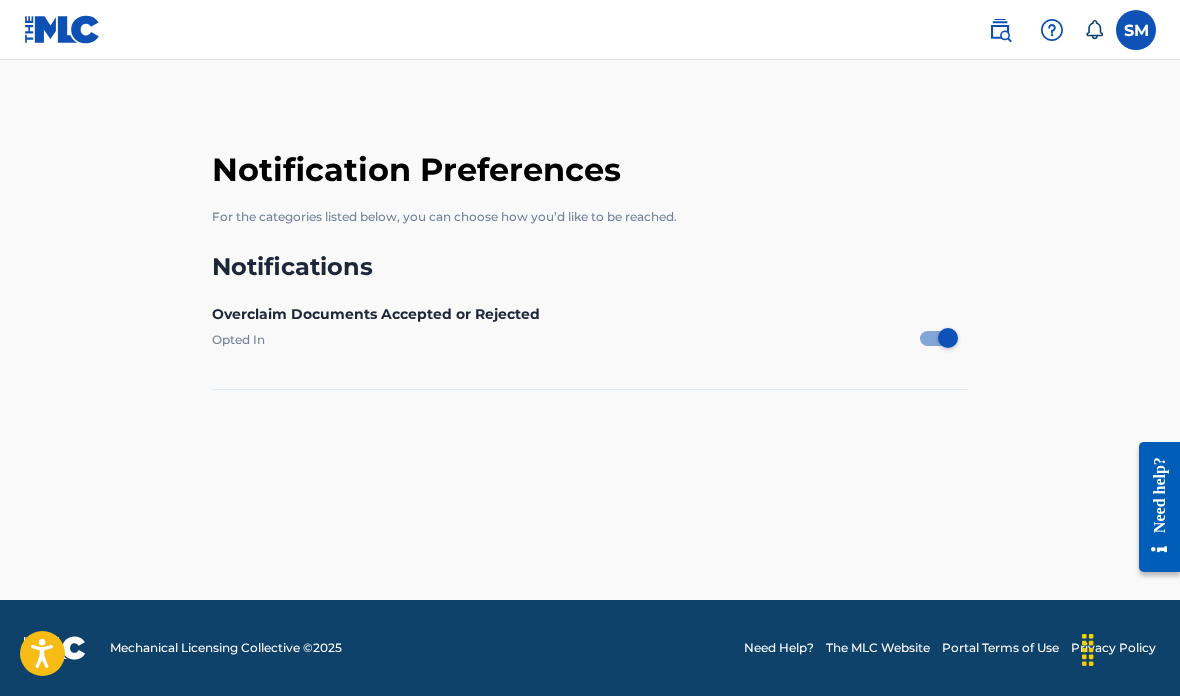 click on "Overclaim Documents Accepted or Rejected Opted In" at bounding box center (589, 333) 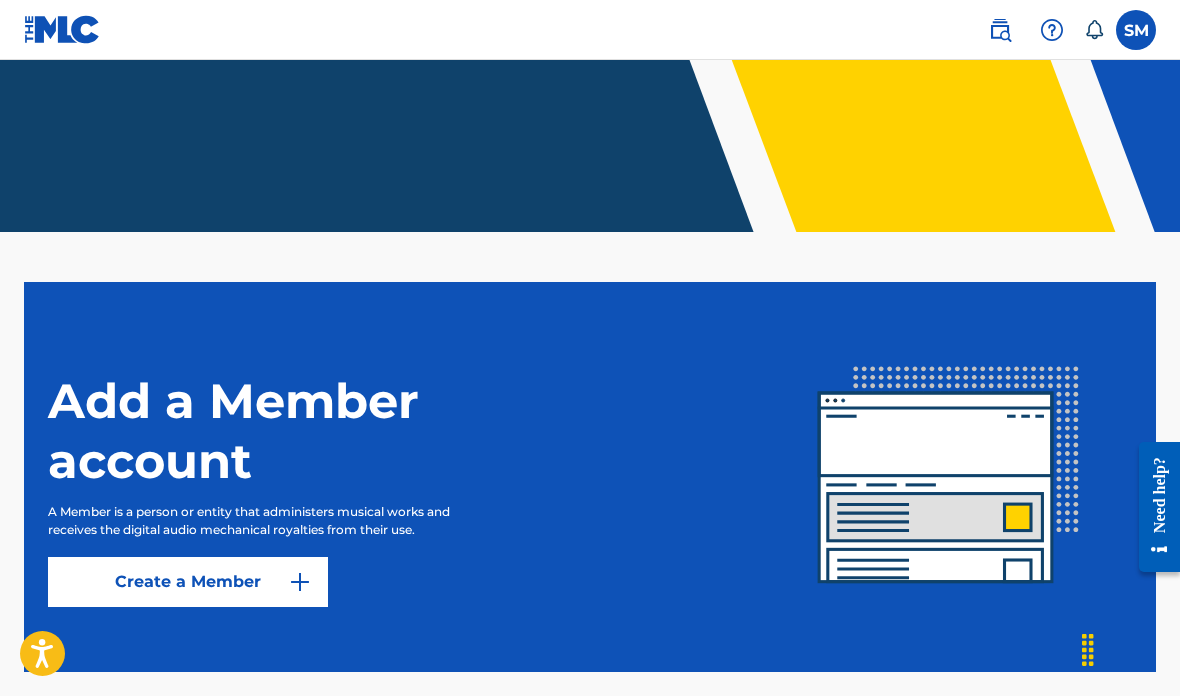 scroll, scrollTop: 0, scrollLeft: 0, axis: both 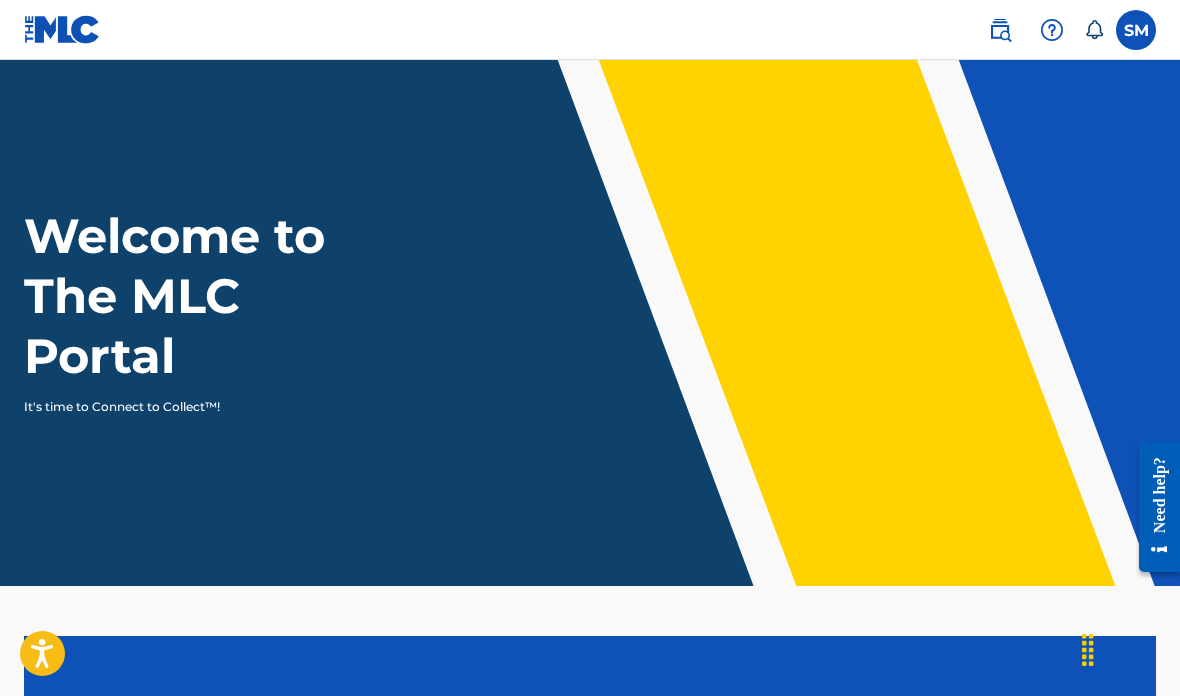click at bounding box center (1136, 30) 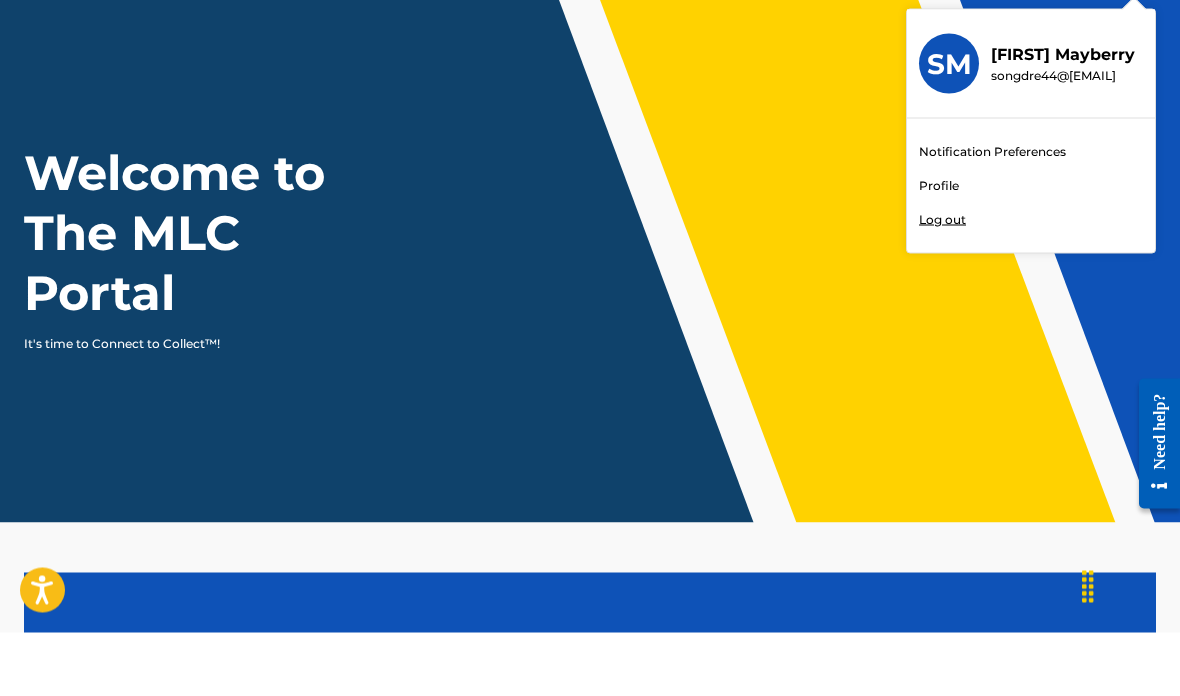 click on "Log out" at bounding box center [942, 283] 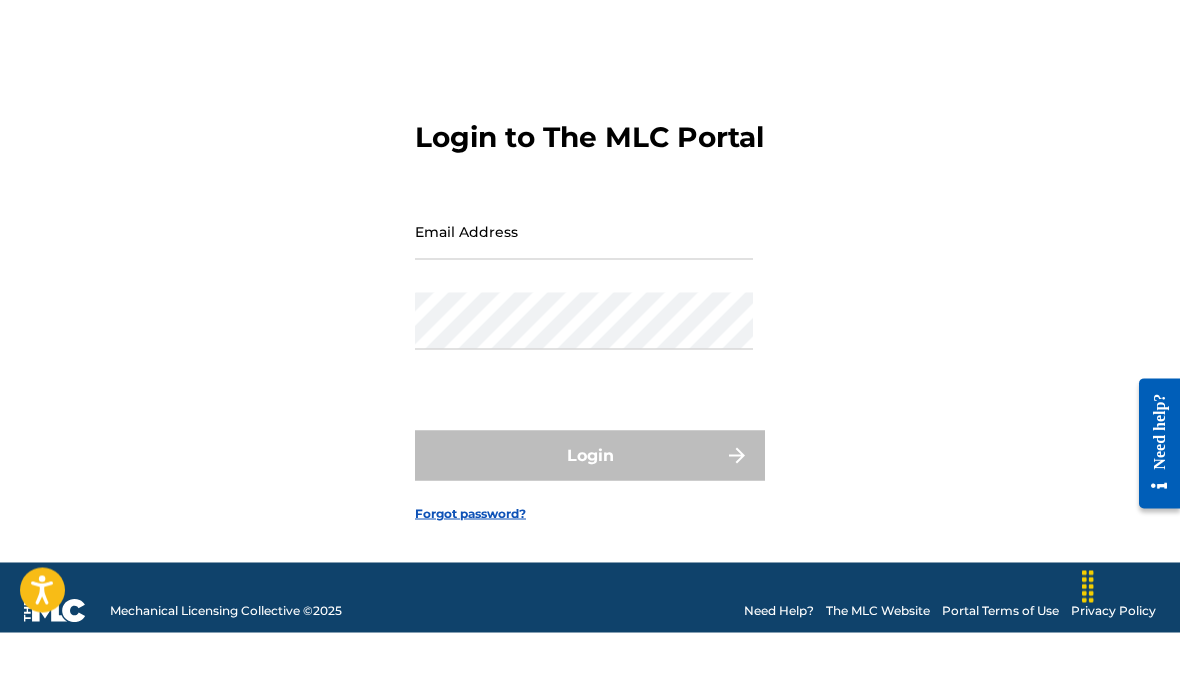 scroll, scrollTop: 80, scrollLeft: 0, axis: vertical 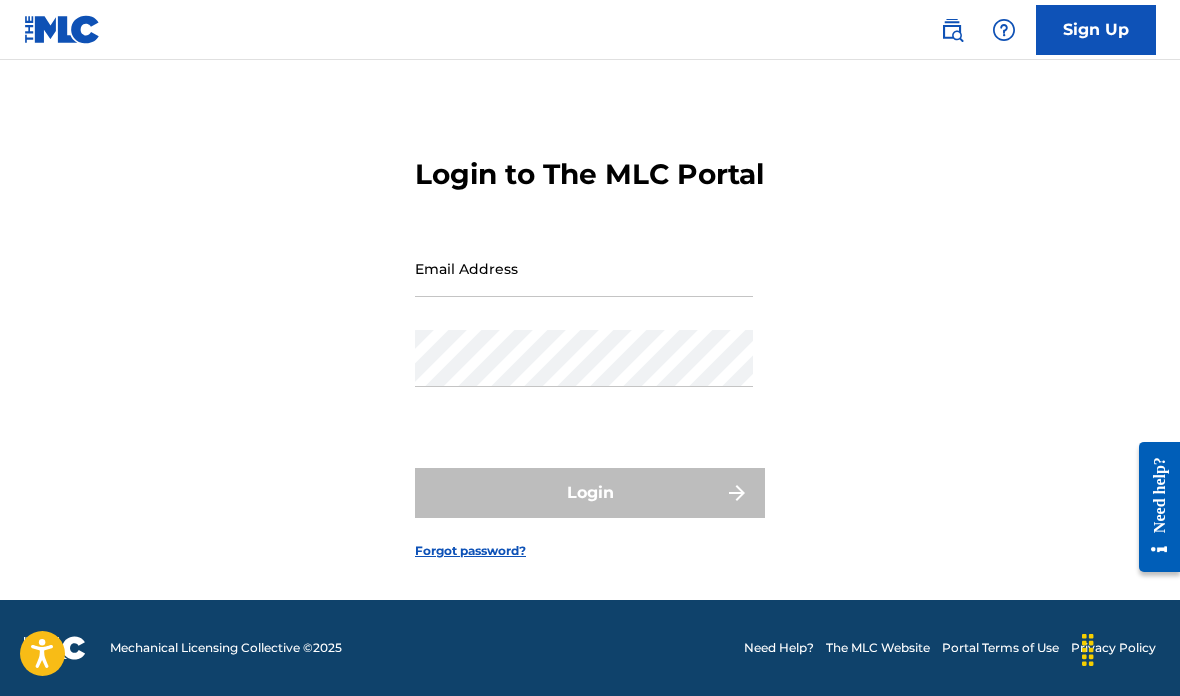 click on "Email Address" at bounding box center [584, 268] 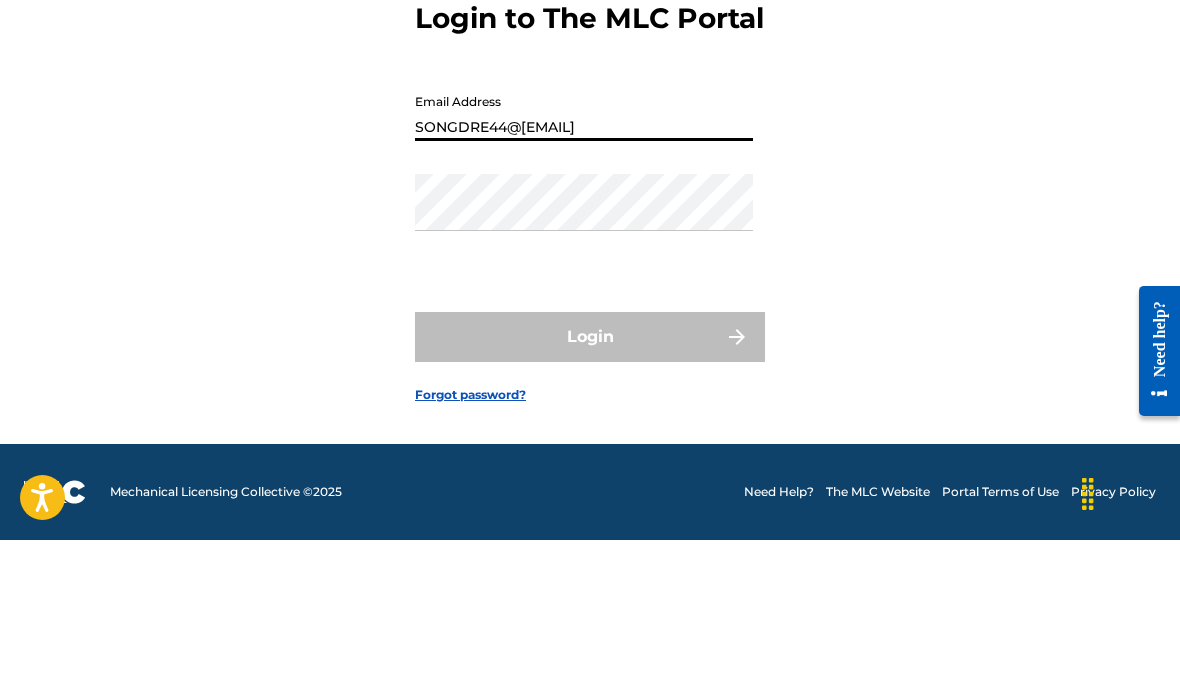 scroll, scrollTop: 106, scrollLeft: 0, axis: vertical 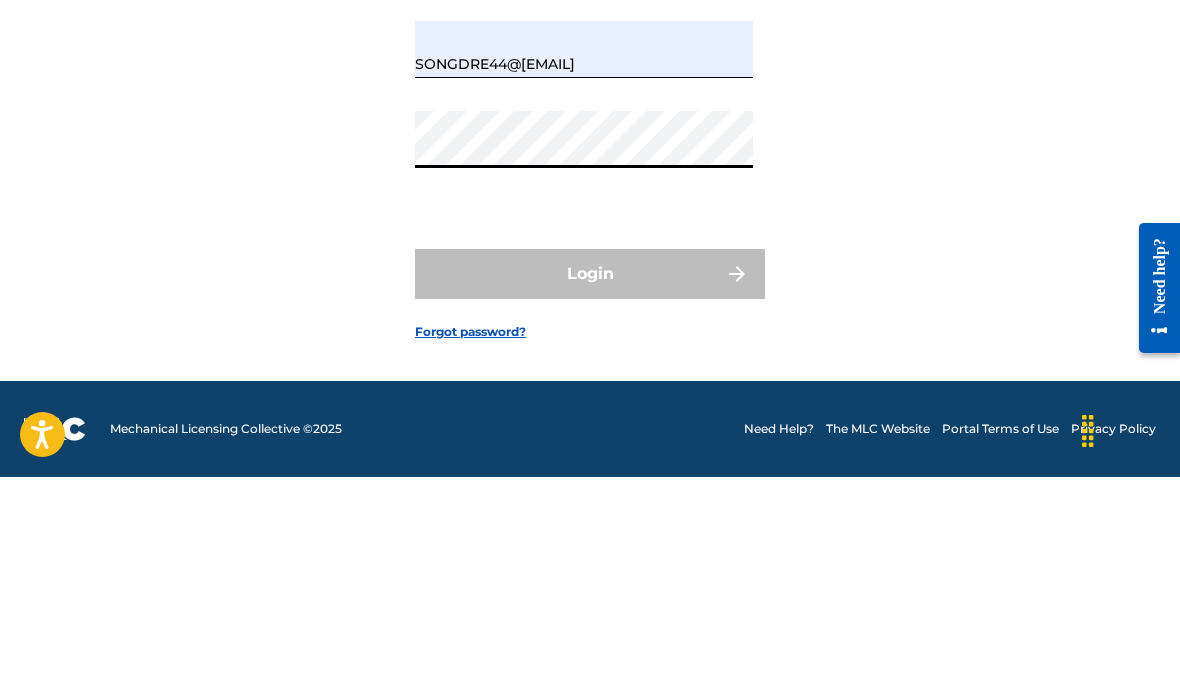 click on "SONGDRE44@[EMAIL]" at bounding box center [584, 268] 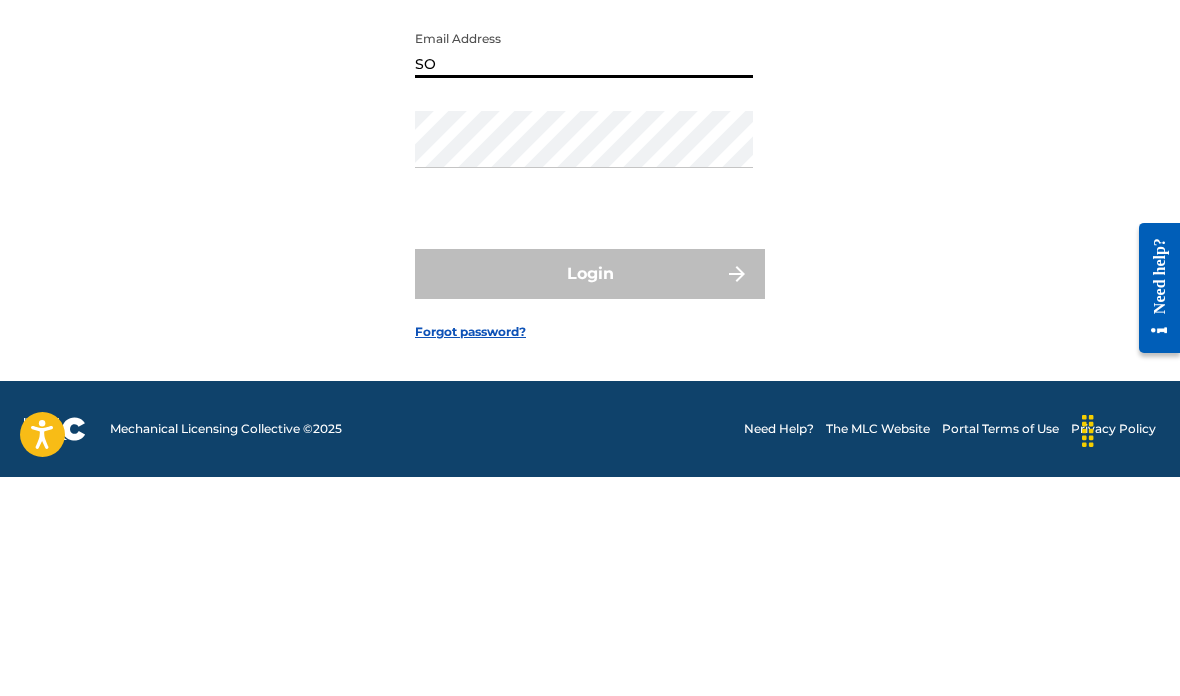 type on "S" 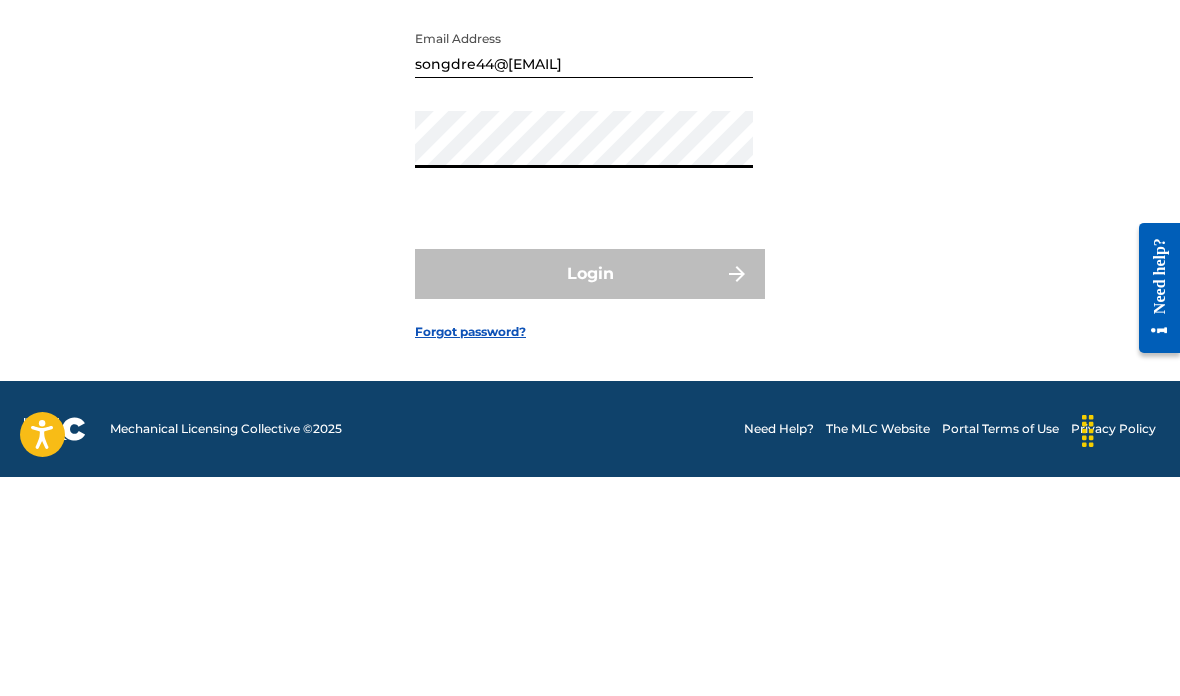 click on "songdre44@[EMAIL]" at bounding box center [584, 268] 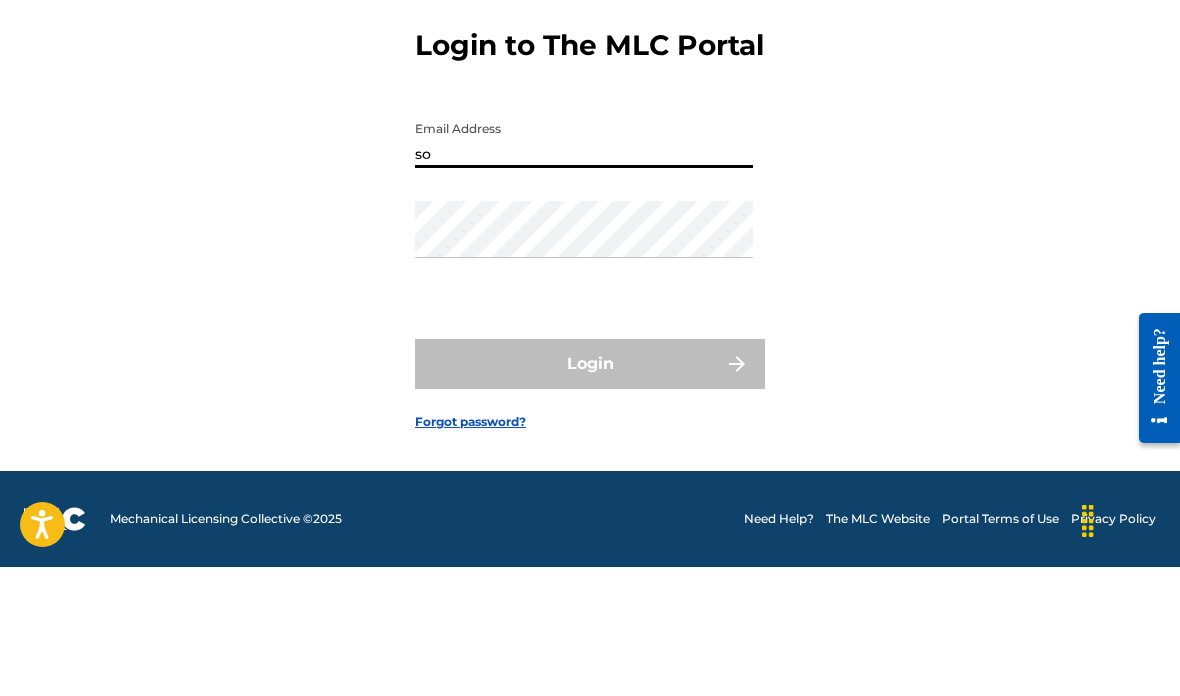 type on "s" 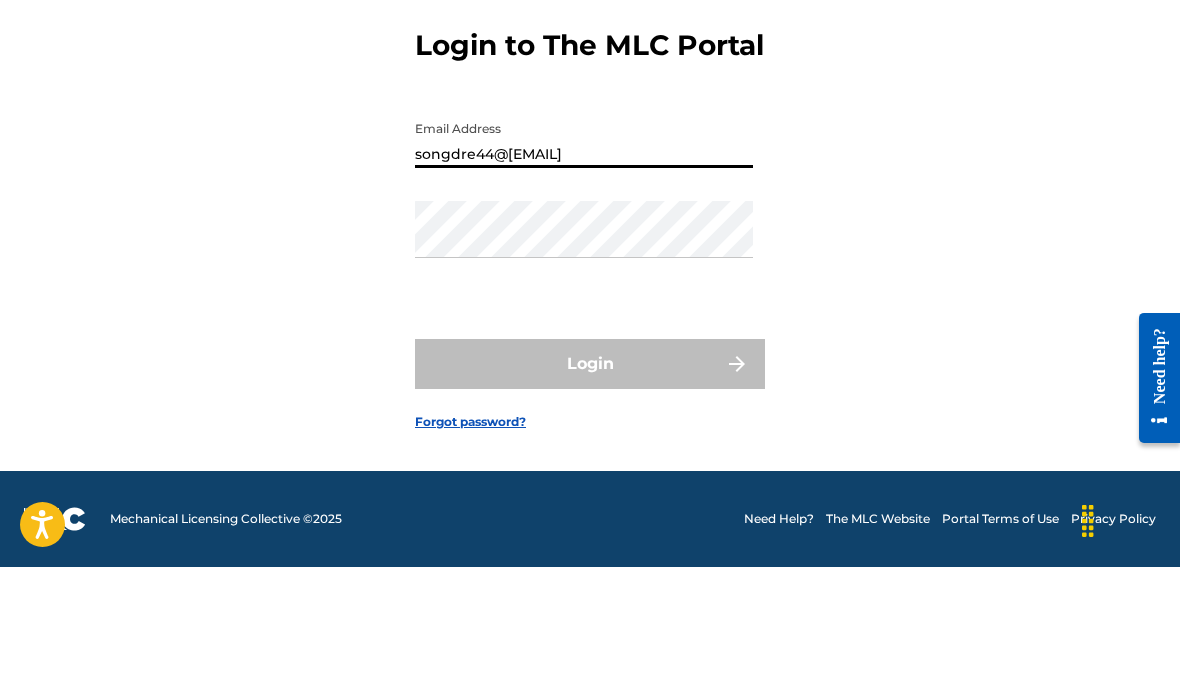 type on "songdre44@[EMAIL]" 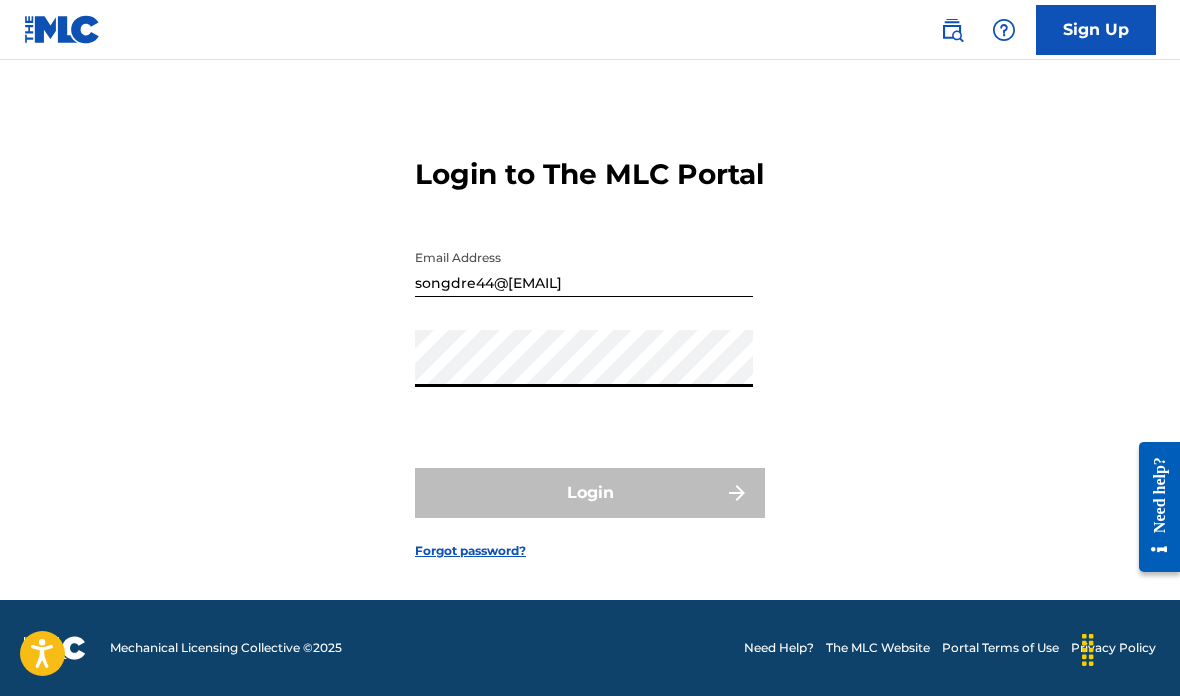 scroll, scrollTop: 0, scrollLeft: 0, axis: both 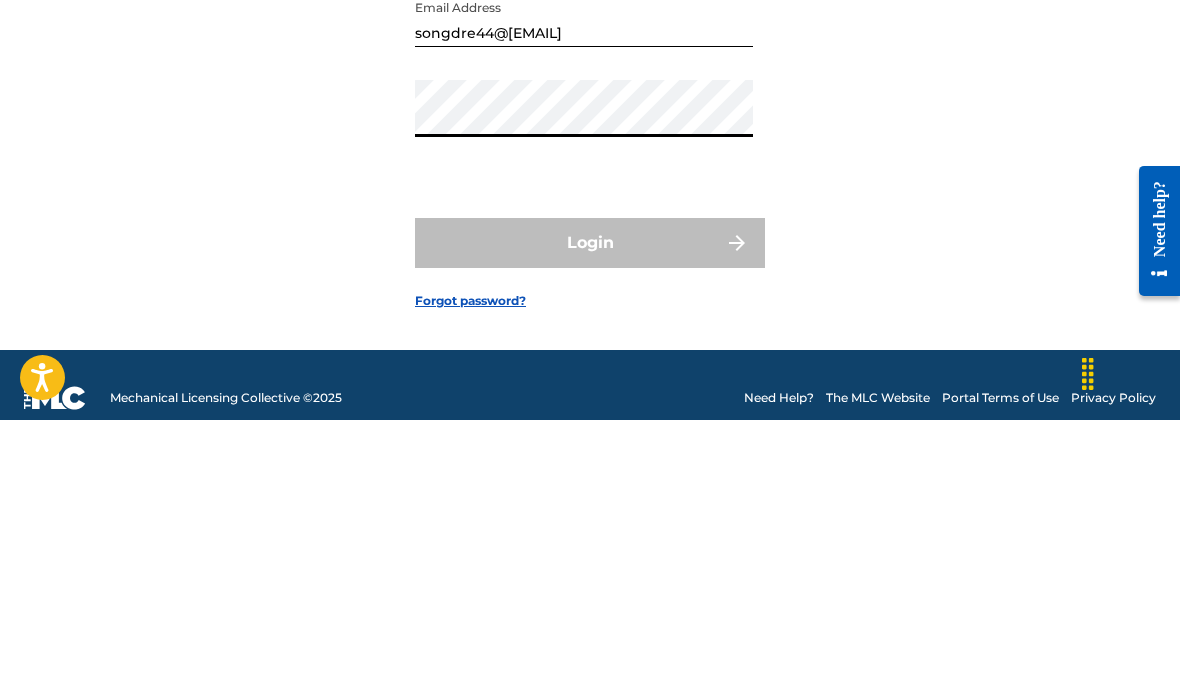 click on "Login to The MLC Portal Email Address songdre44@[EMAIL] Password Login Forgot password?" at bounding box center [590, 368] 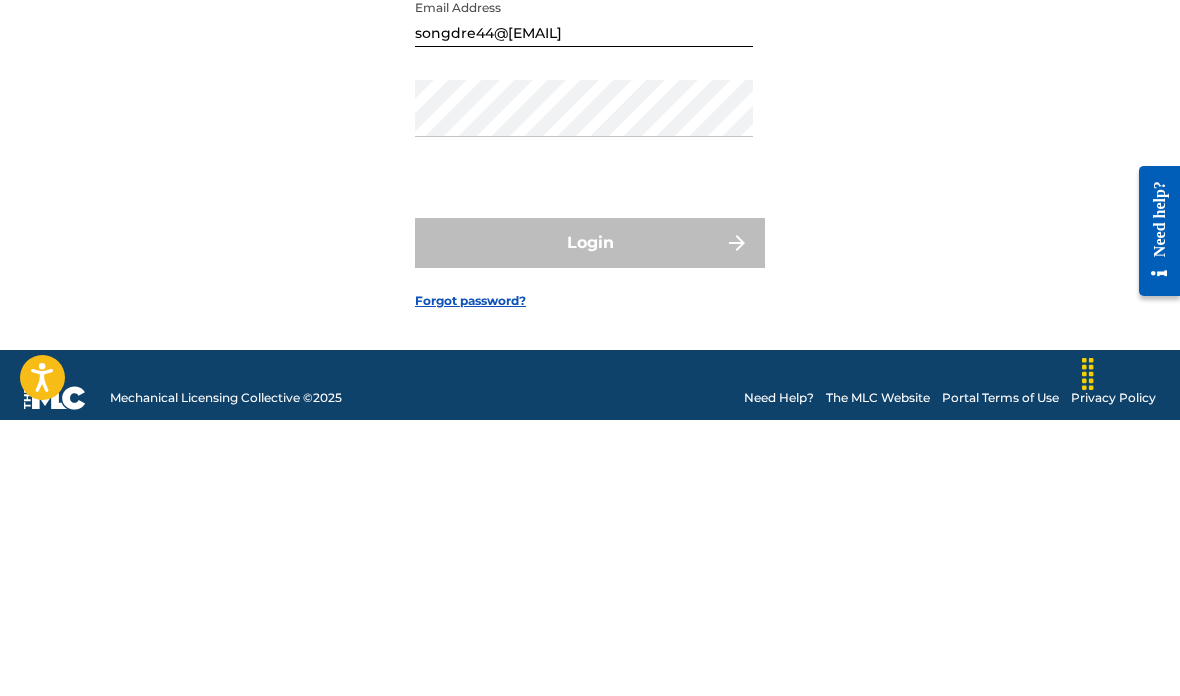 scroll, scrollTop: 106, scrollLeft: 0, axis: vertical 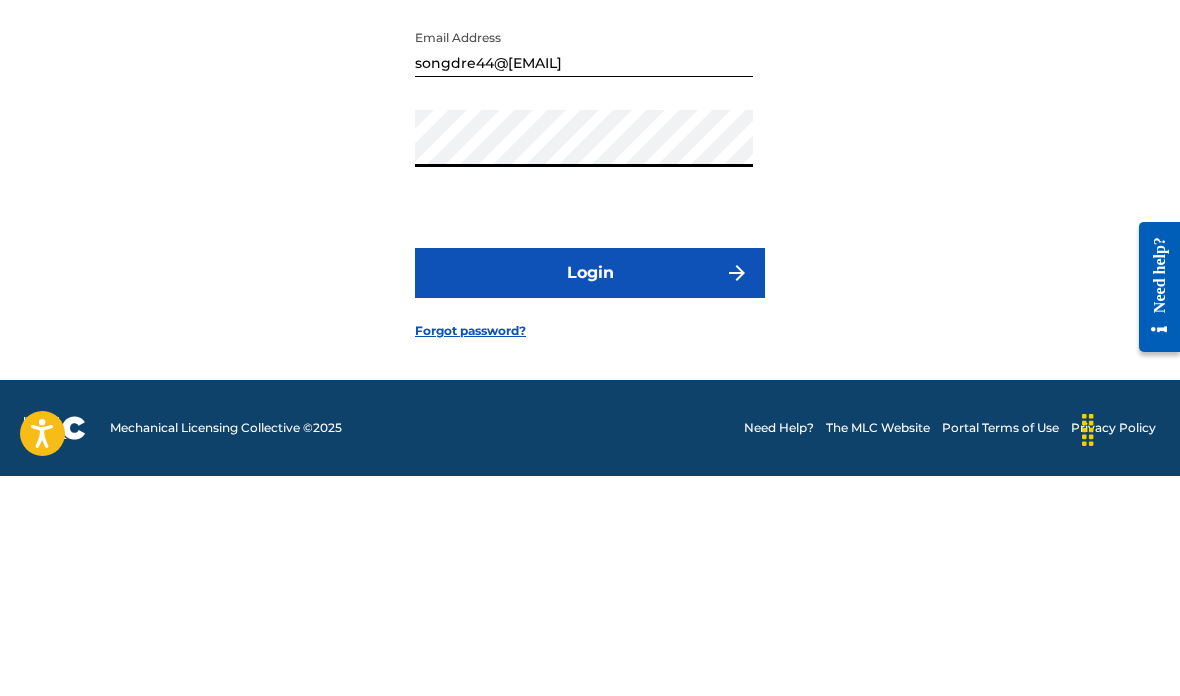 click on "Login to The MLC Portal Email Address songdre44@[EMAIL] Password Login Forgot password?" at bounding box center (590, 342) 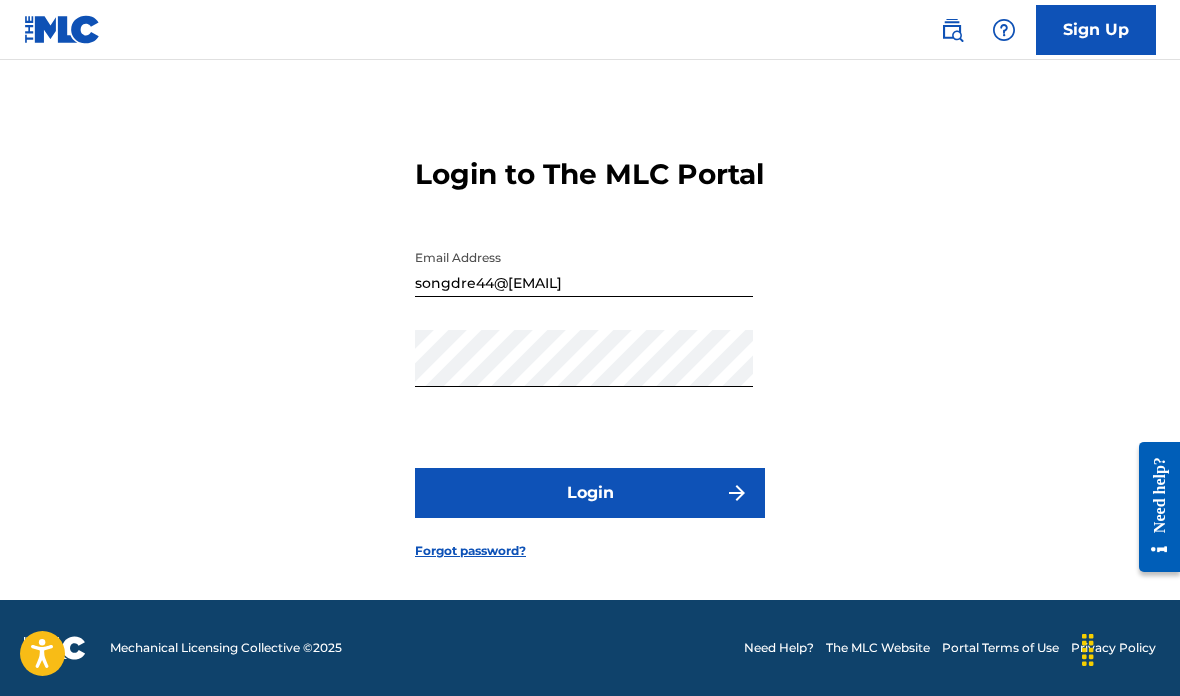 click at bounding box center [737, 493] 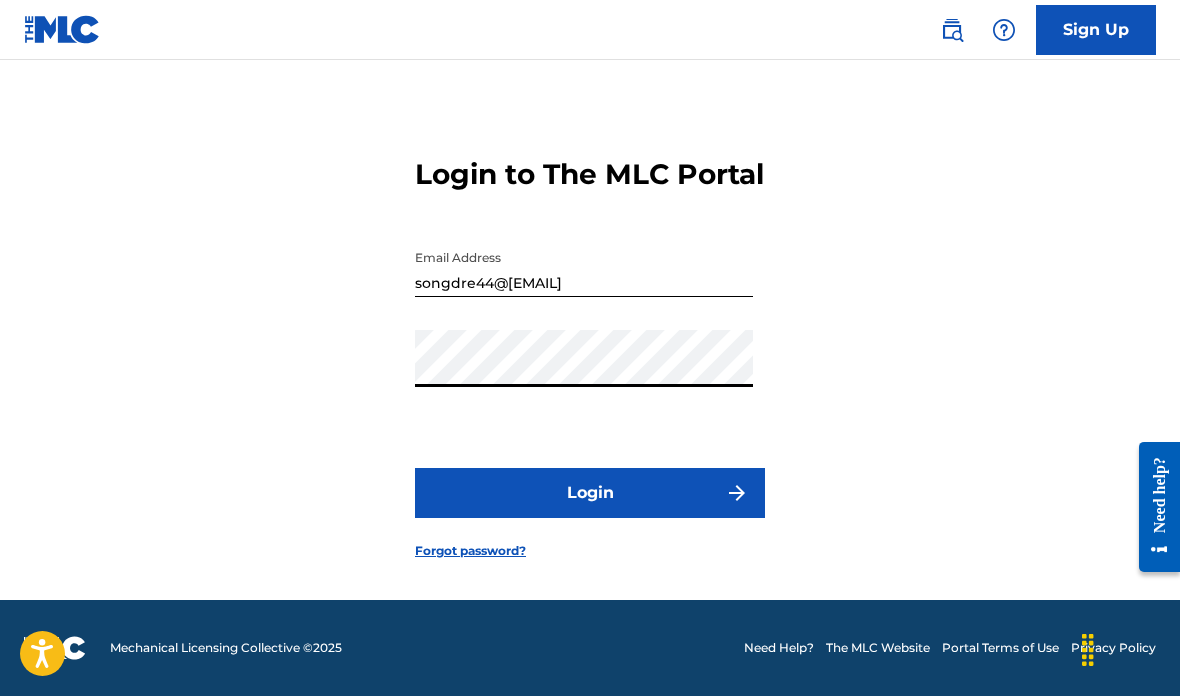 click at bounding box center [737, 493] 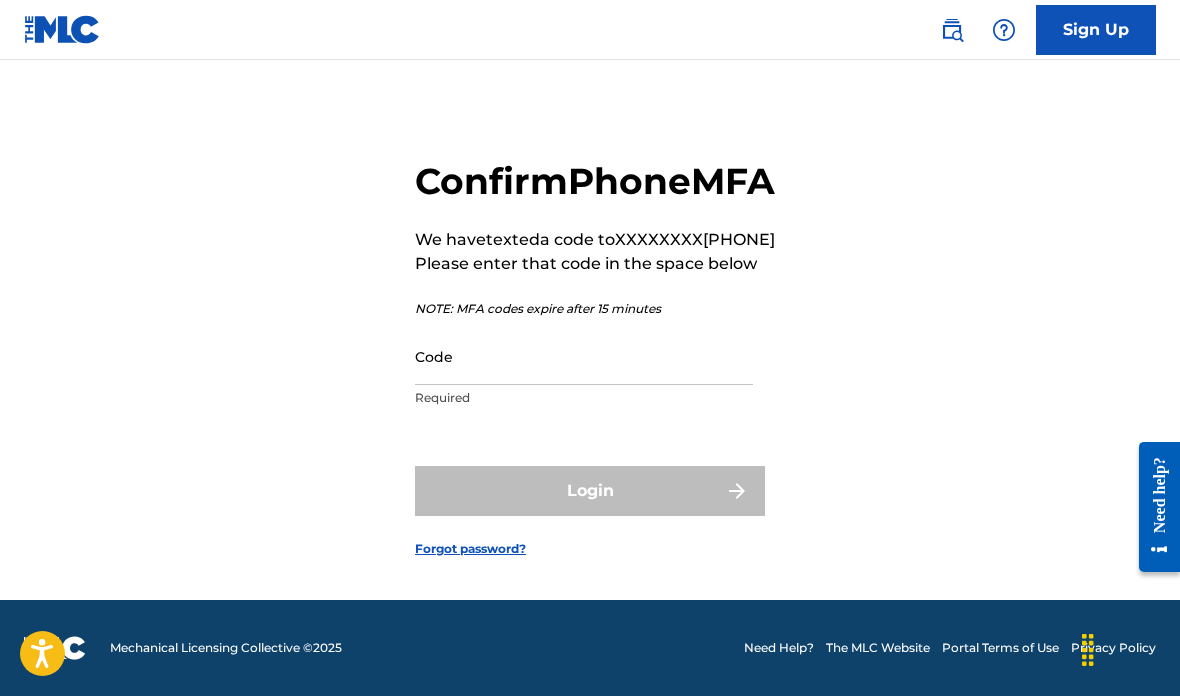 click on "Mechanical Licensing Collective ©  2025 Need Help? The MLC Website Portal Terms of Use Privacy Policy" at bounding box center (590, 648) 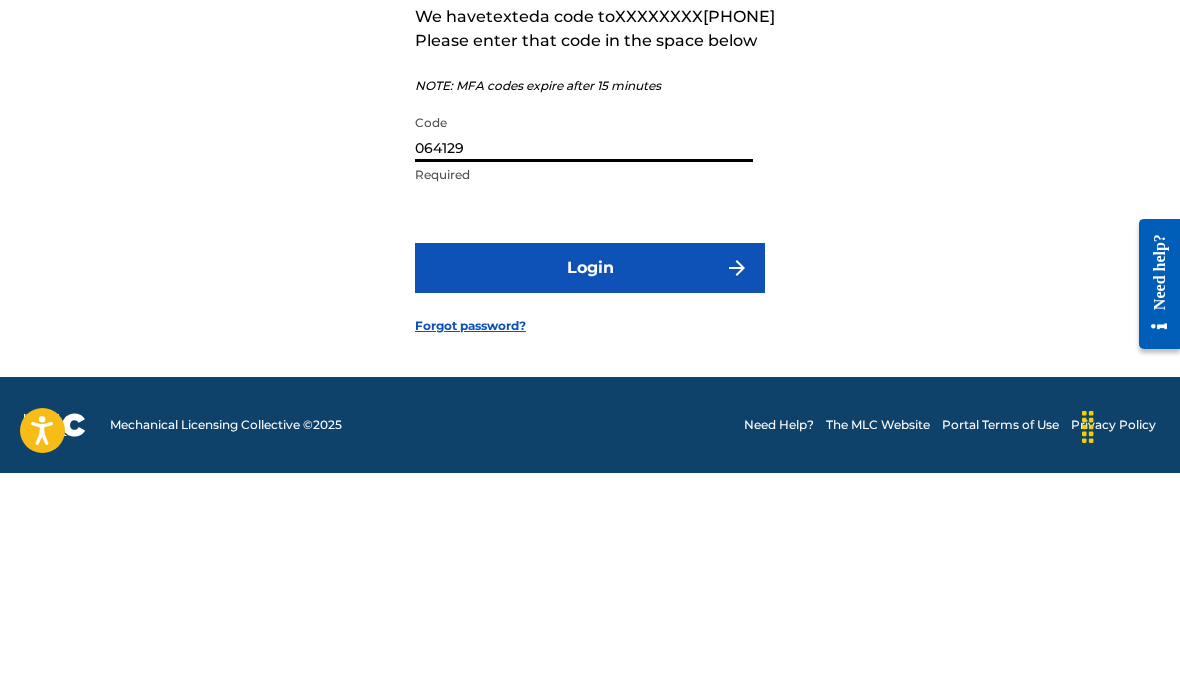 type on "064129" 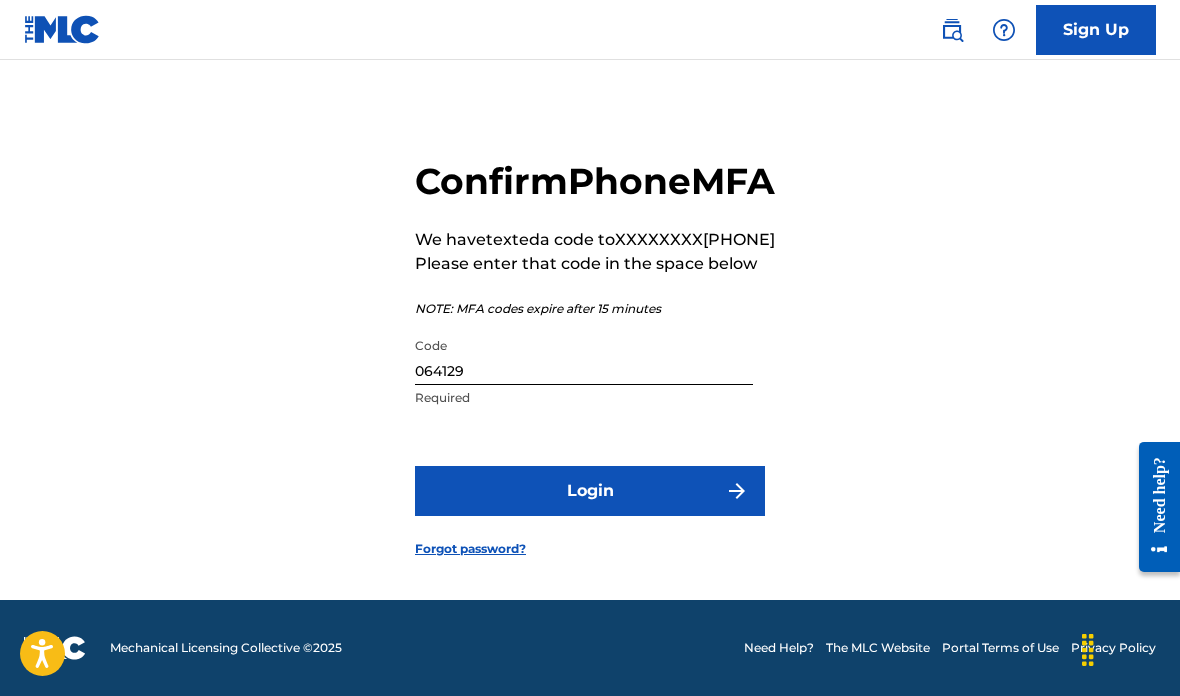 click on "Login" at bounding box center (590, 491) 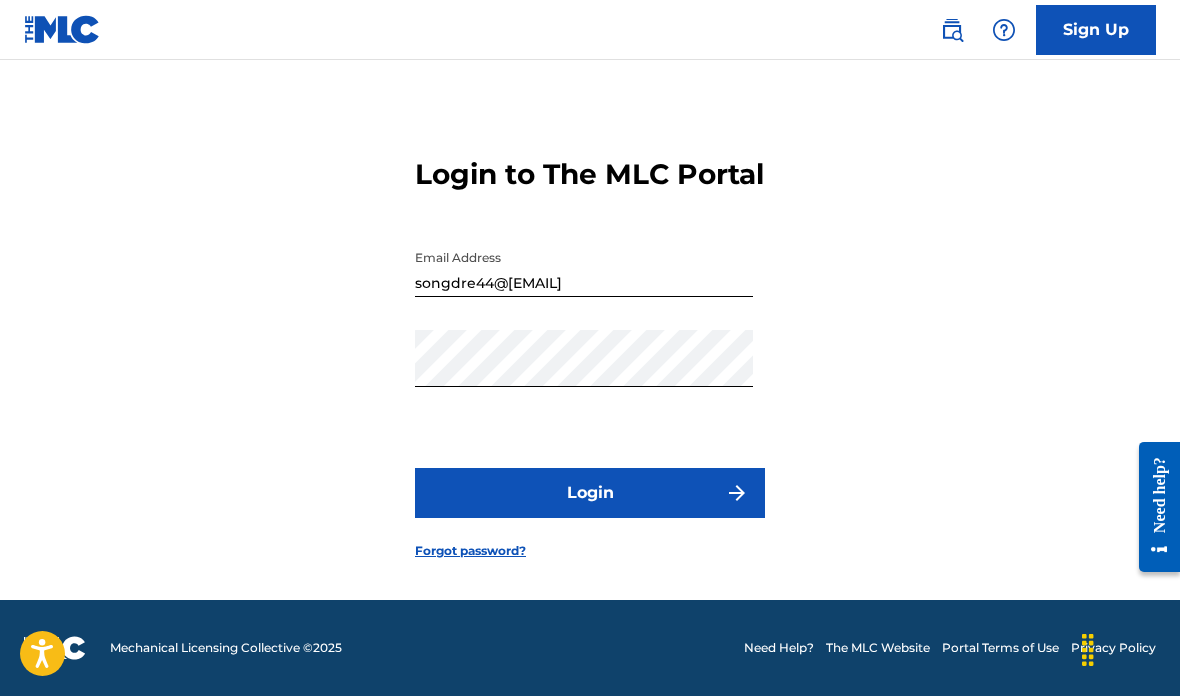 click on "Login" at bounding box center (590, 493) 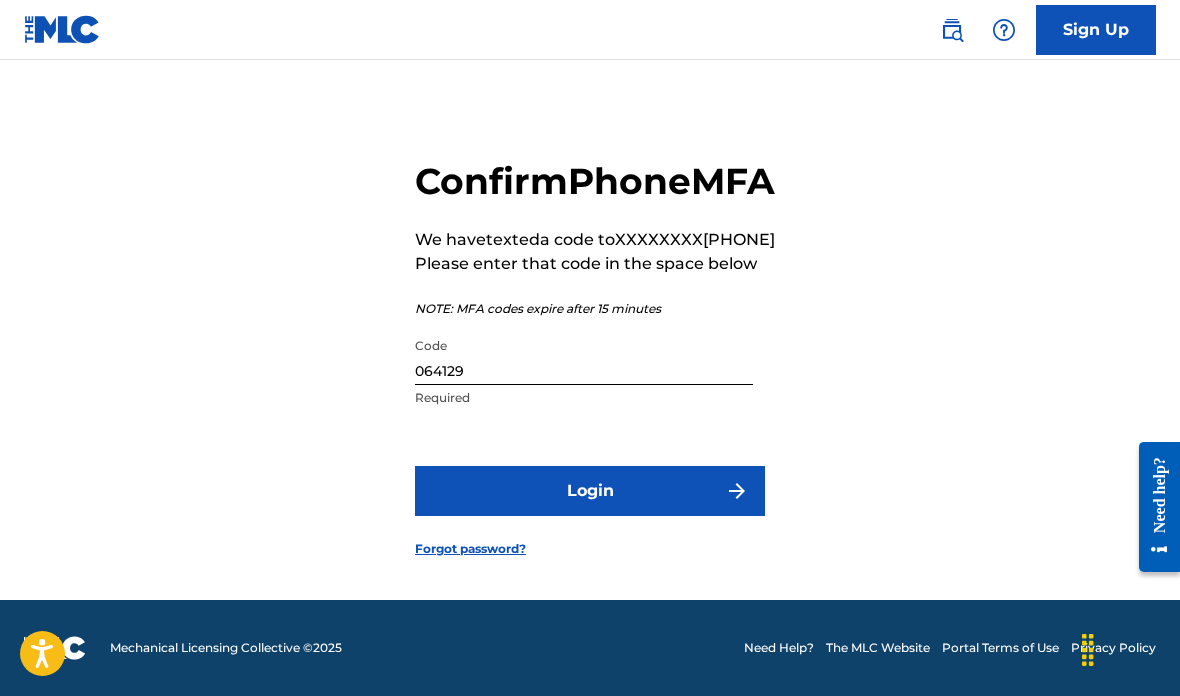 click on "064129" at bounding box center (584, 356) 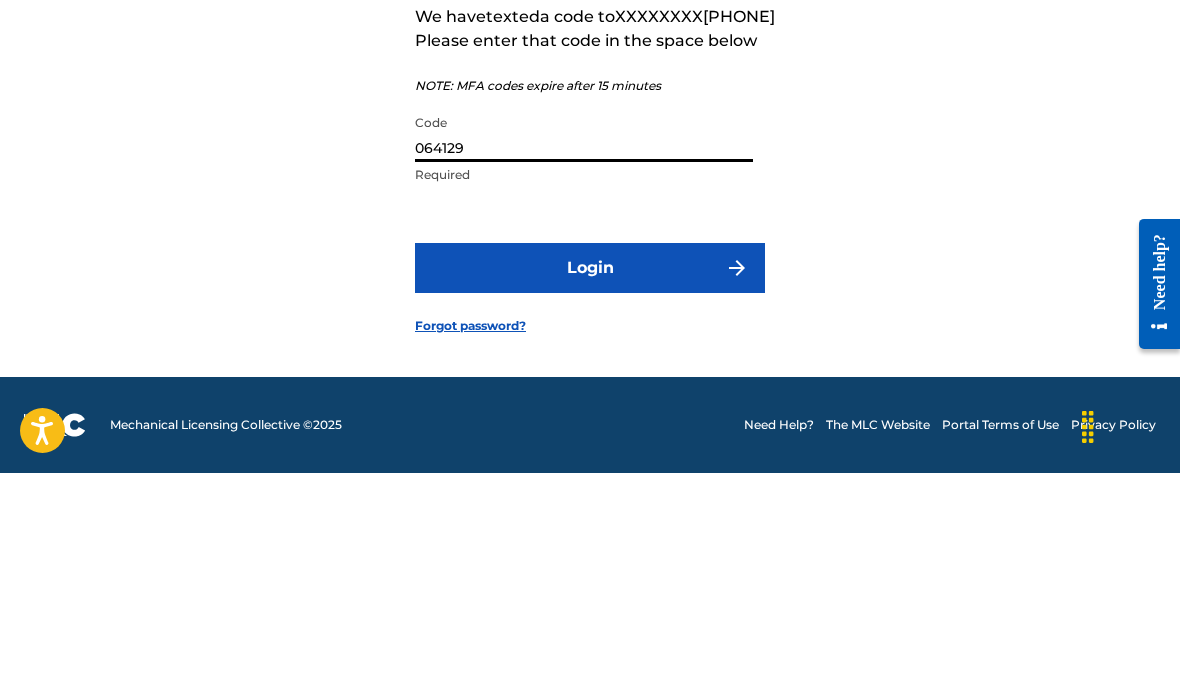 click on "064129" at bounding box center (584, 356) 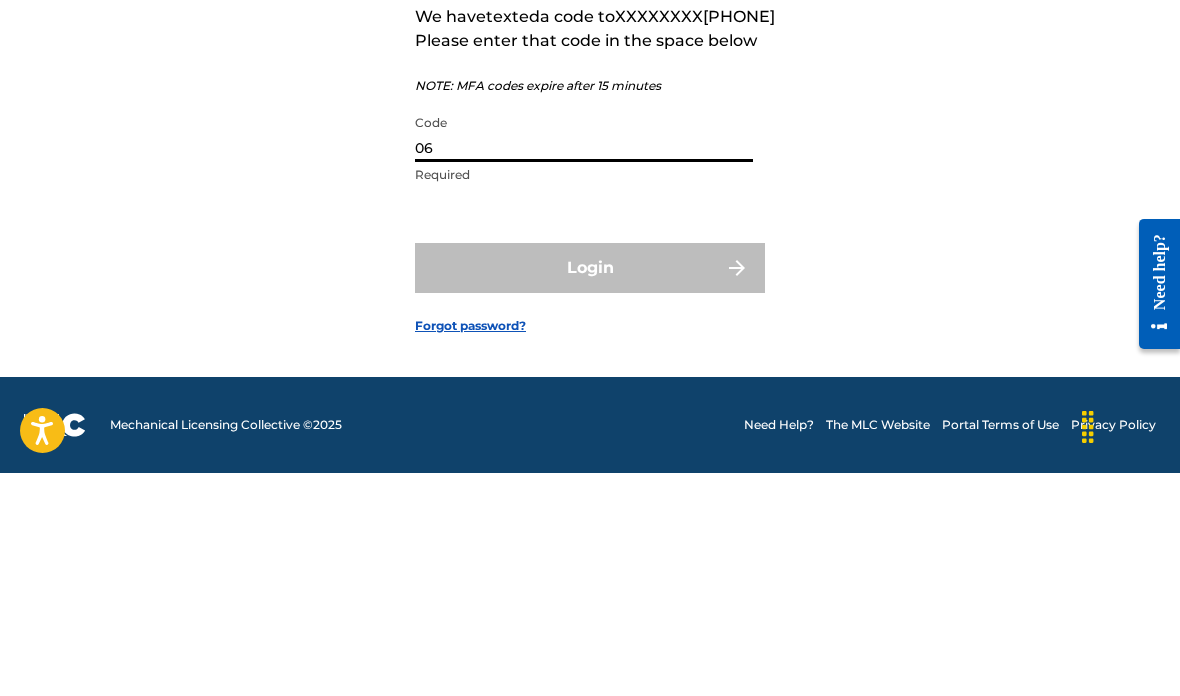 type on "0" 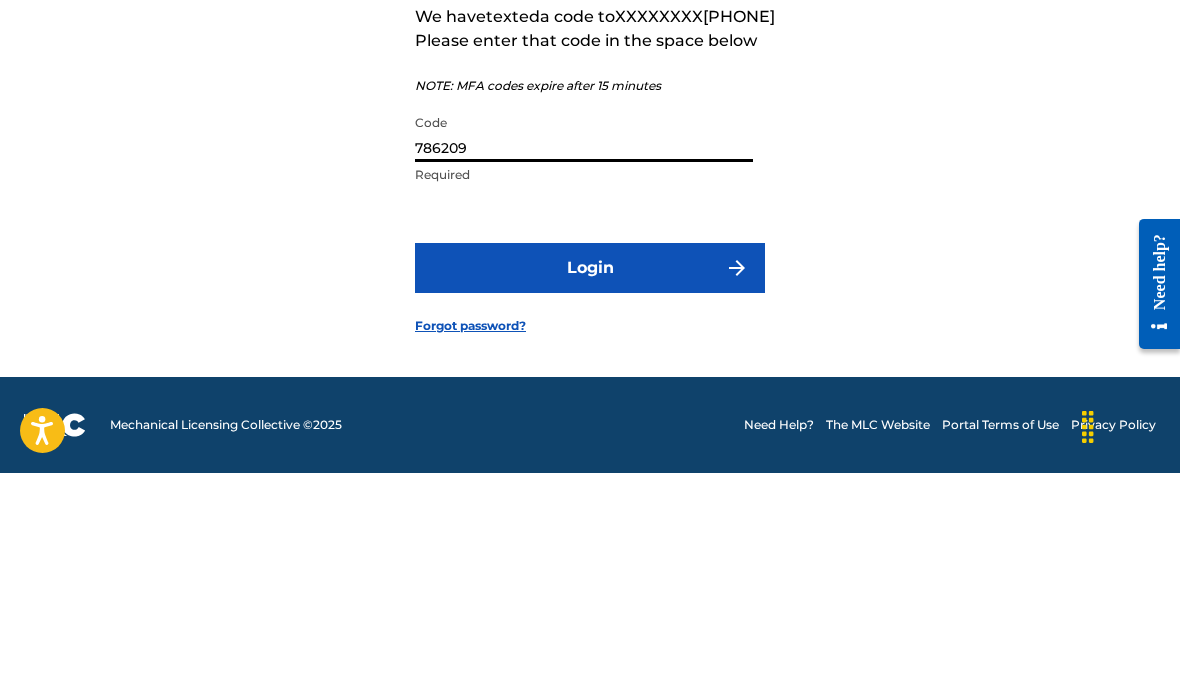 type on "786209" 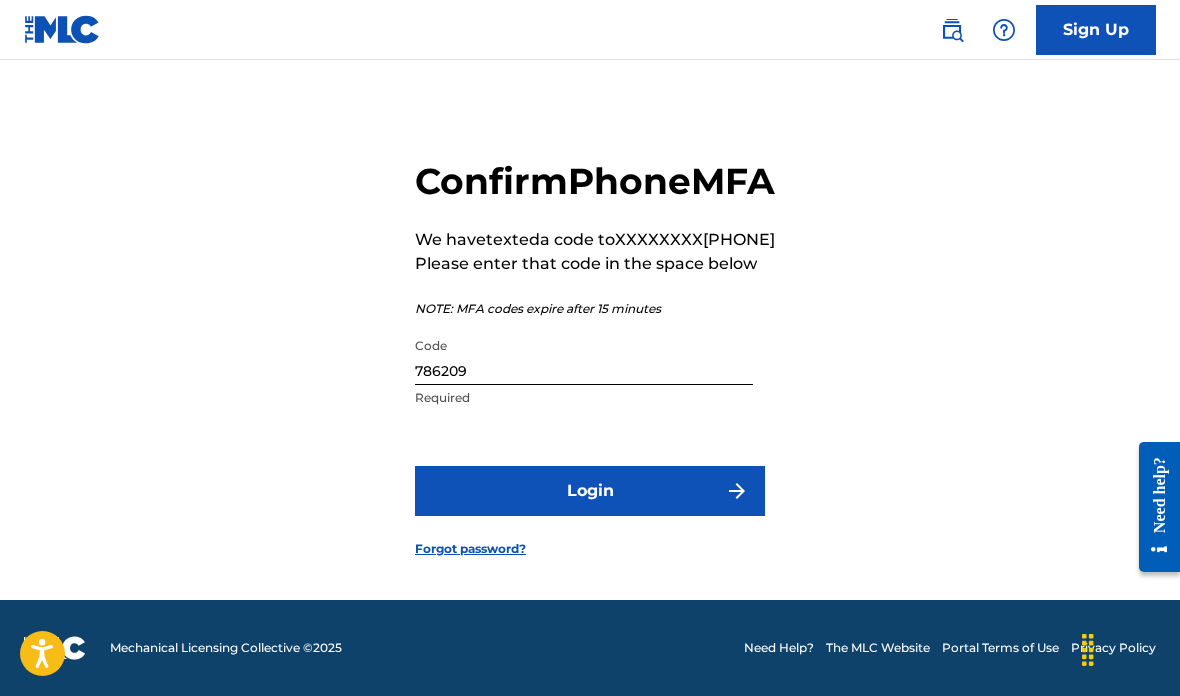 click on "Login" at bounding box center (590, 491) 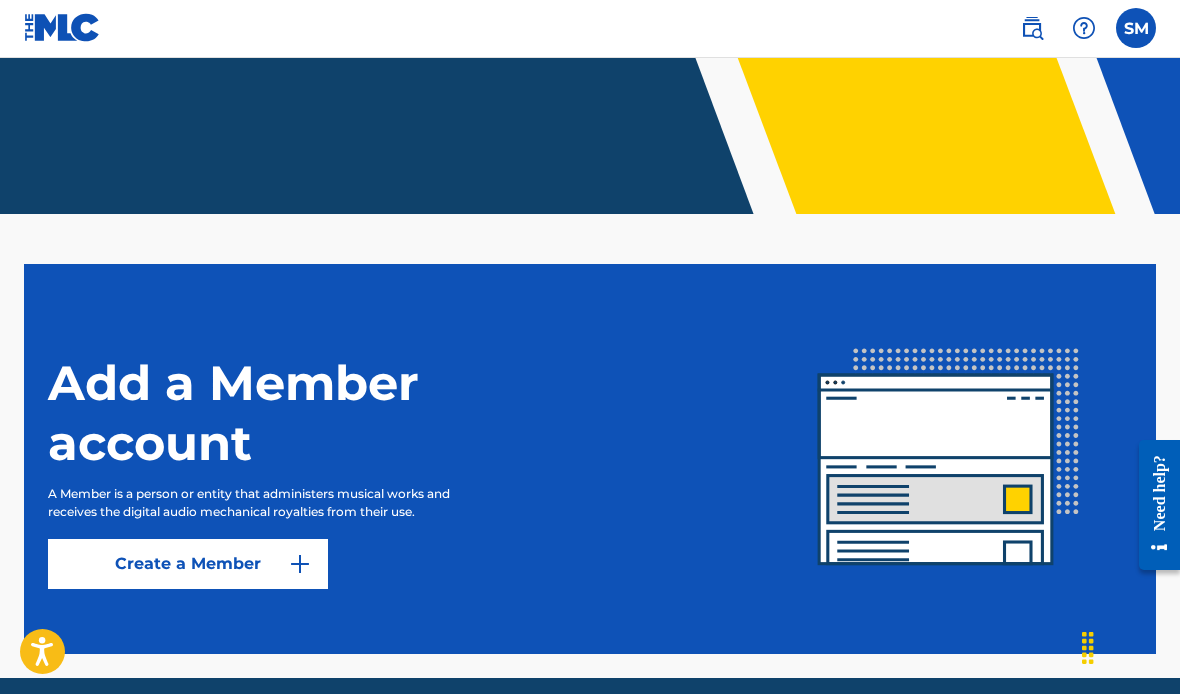 scroll, scrollTop: 450, scrollLeft: 0, axis: vertical 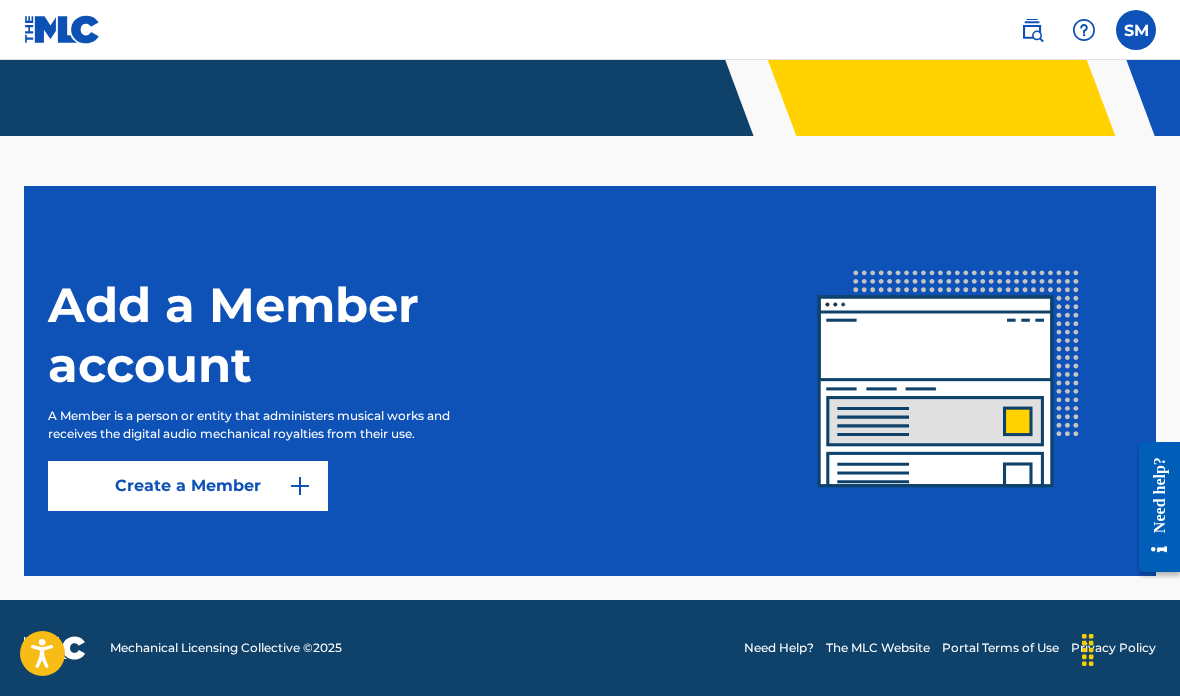 click on "Create a Member" at bounding box center (188, 486) 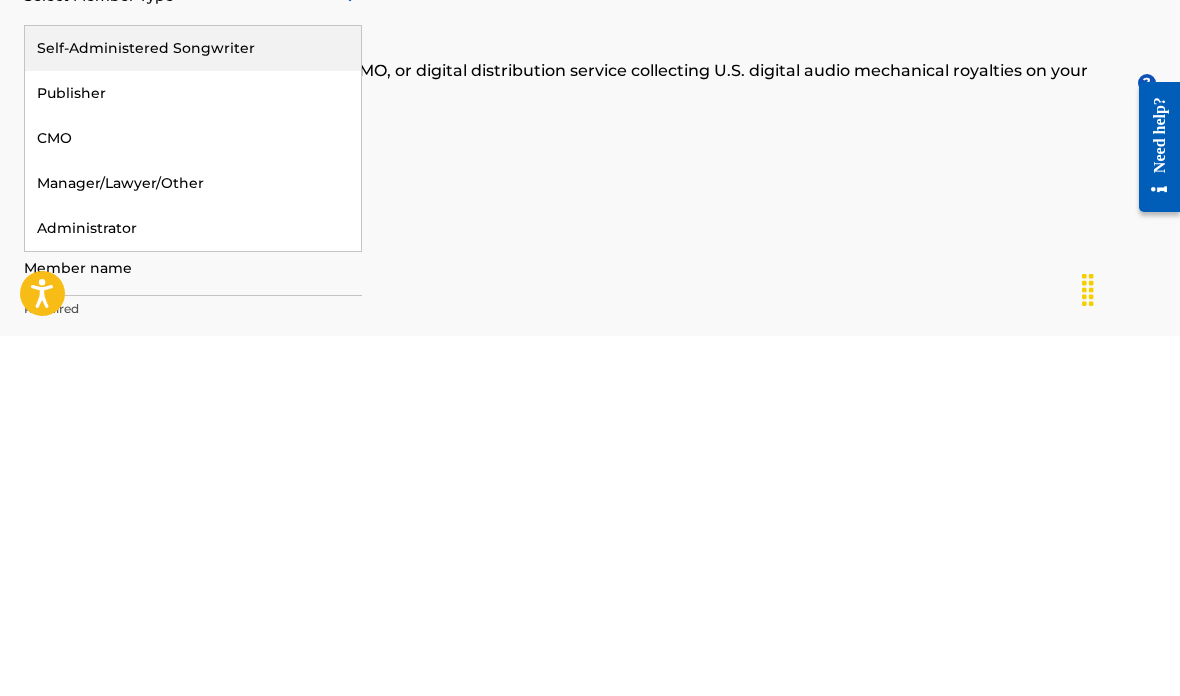 click on "Self-Administered Songwriter" at bounding box center [193, 408] 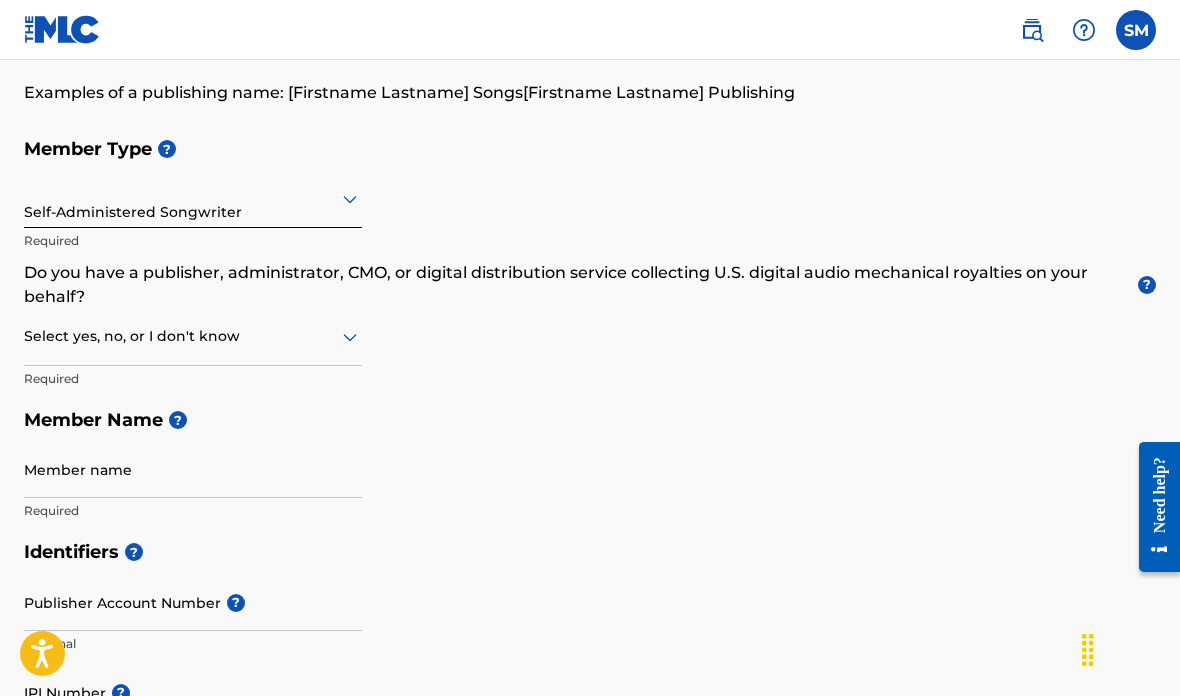 scroll, scrollTop: 154, scrollLeft: 0, axis: vertical 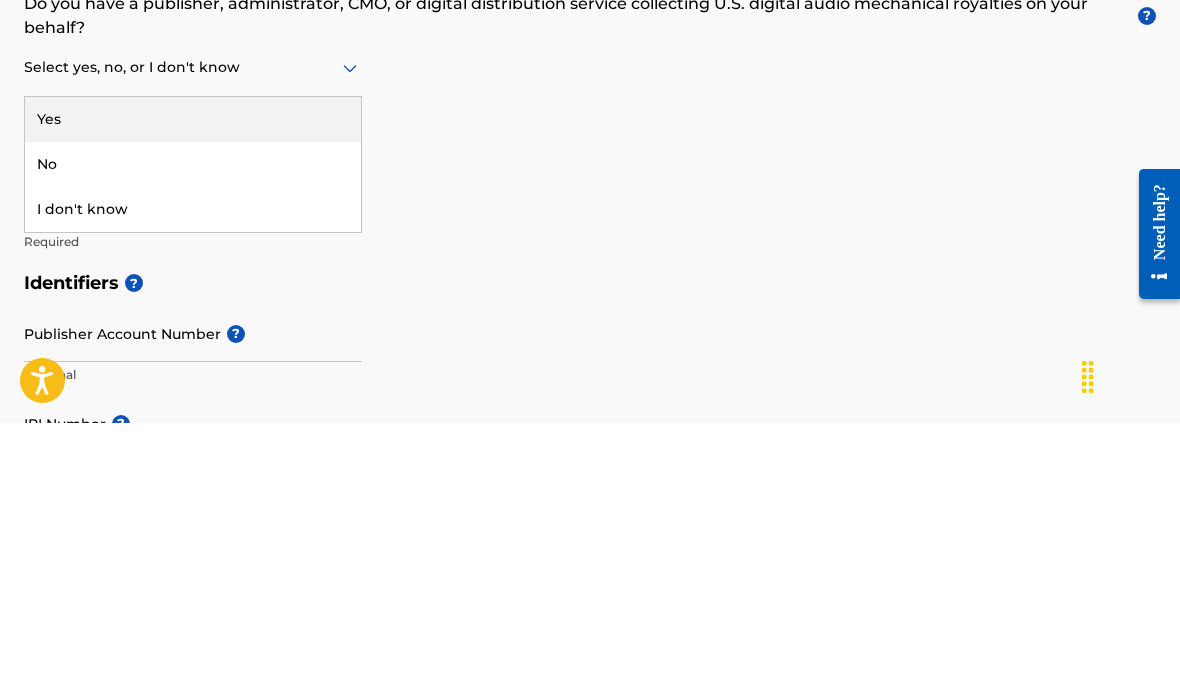 click on "Yes" at bounding box center (193, 392) 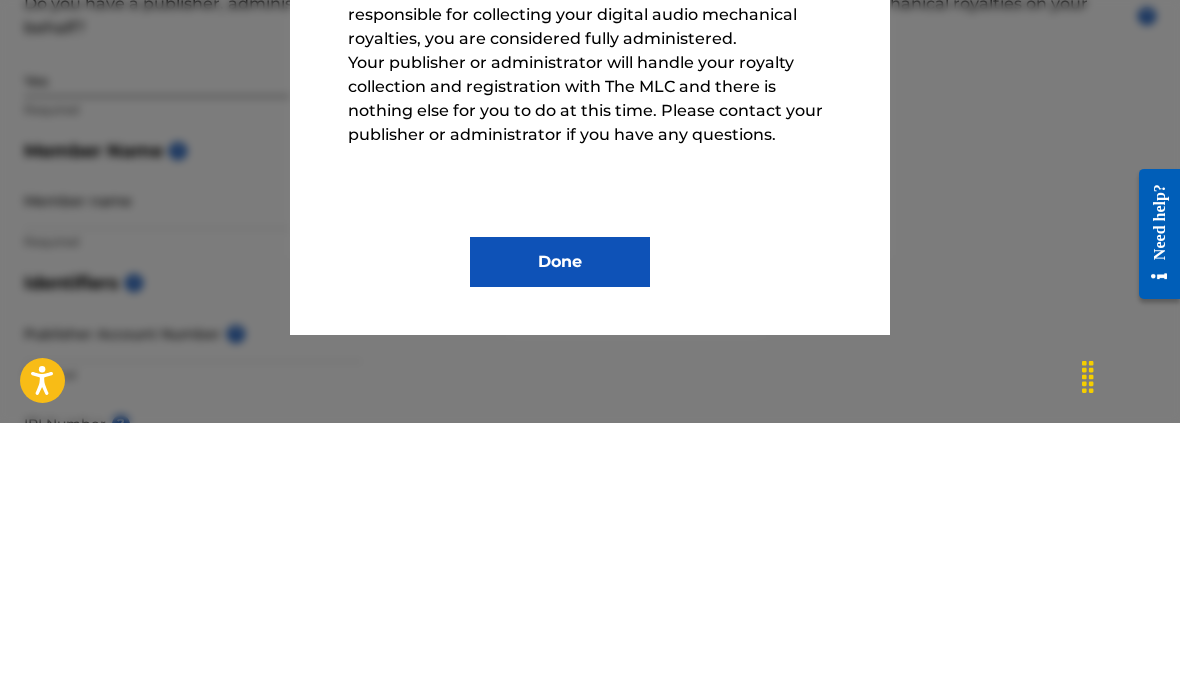 scroll, scrollTop: 428, scrollLeft: 0, axis: vertical 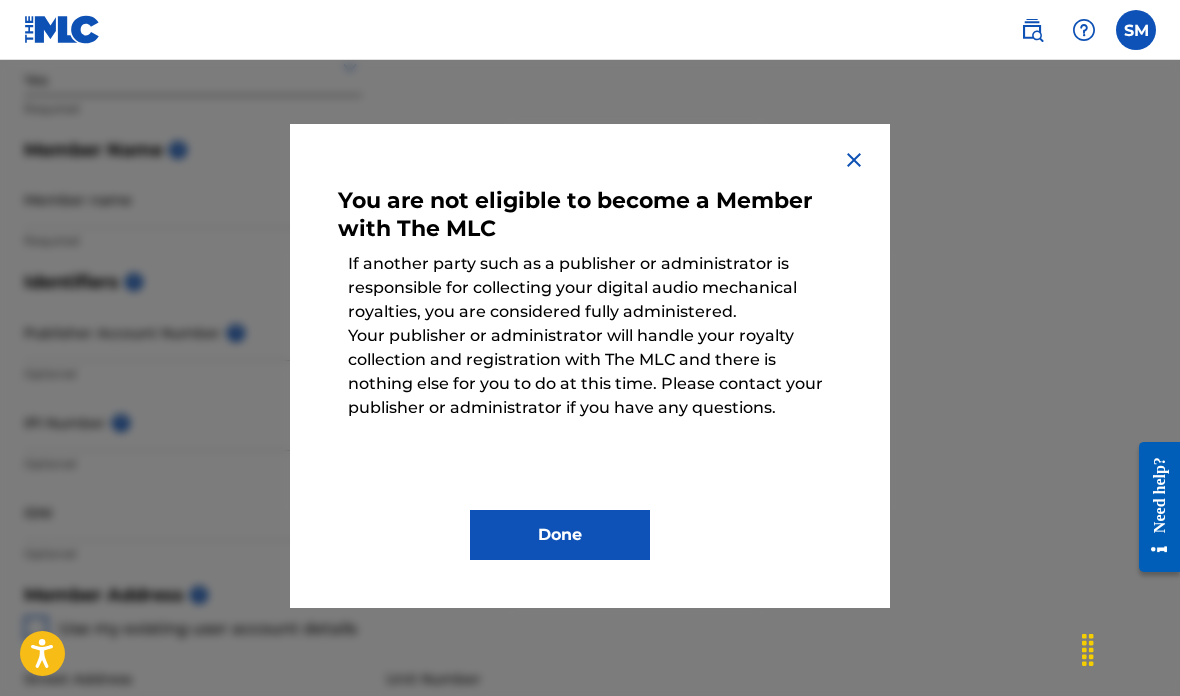 click on "You are not eligible to become a Member with The MLC If another party such as a publisher or administrator is responsible for collecting your digital audio mechanical royalties, you are considered fully administered. Your publisher or administrator will handle your royalty collection and registration with The MLC and there is nothing else for you to do at this time. Please contact your publisher or administrator if you have any questions. Done" at bounding box center [590, 366] 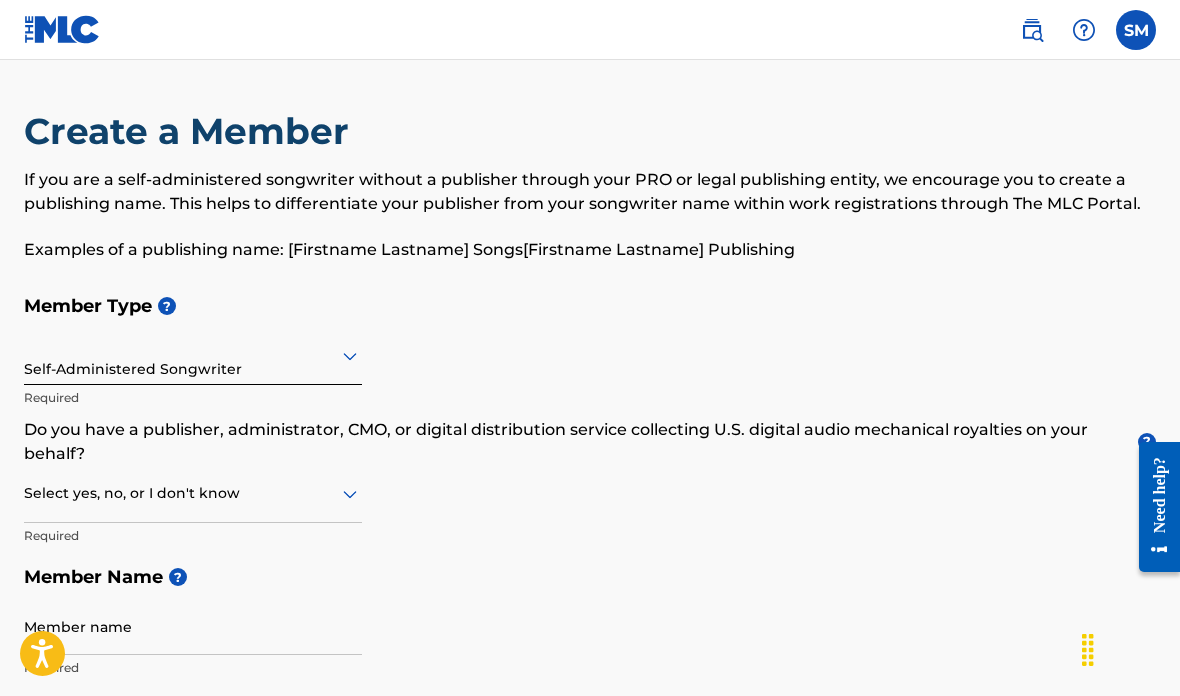 scroll, scrollTop: 0, scrollLeft: 0, axis: both 